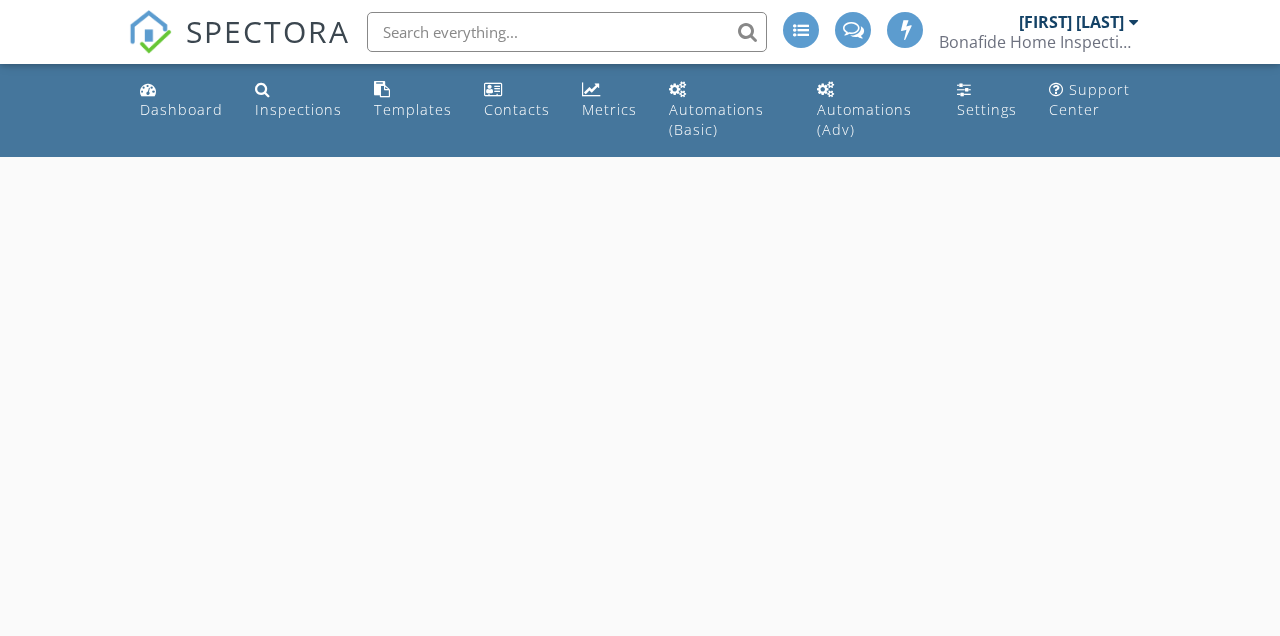 scroll, scrollTop: 0, scrollLeft: 0, axis: both 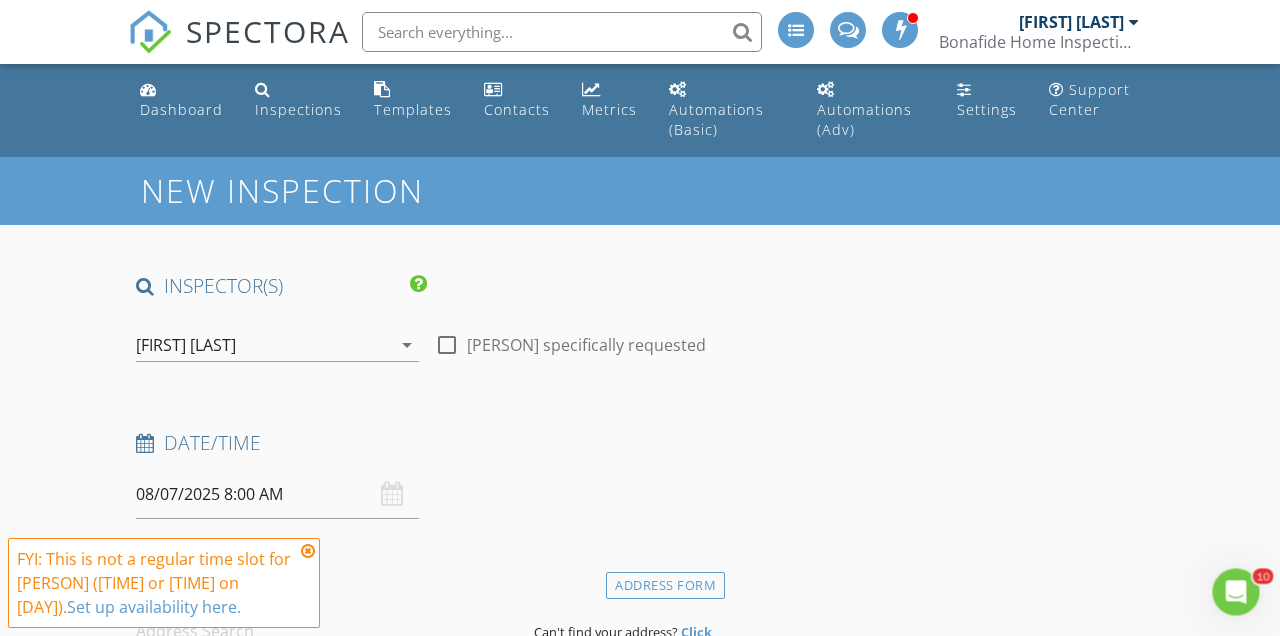 click at bounding box center (308, 551) 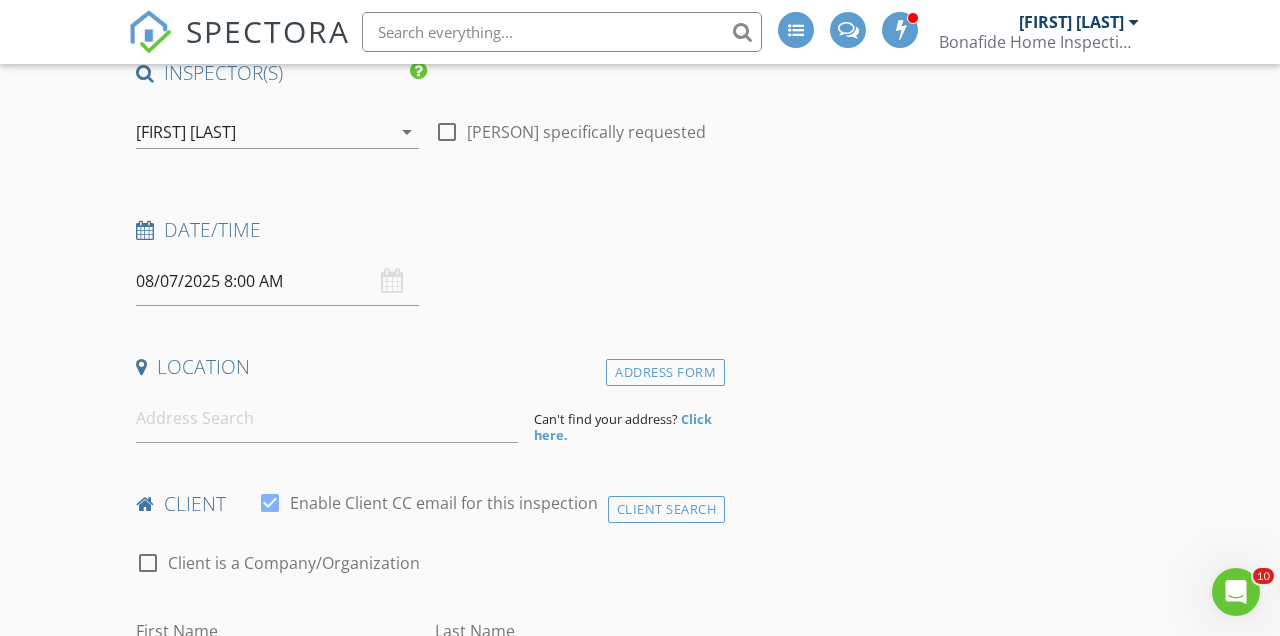 scroll, scrollTop: 224, scrollLeft: 0, axis: vertical 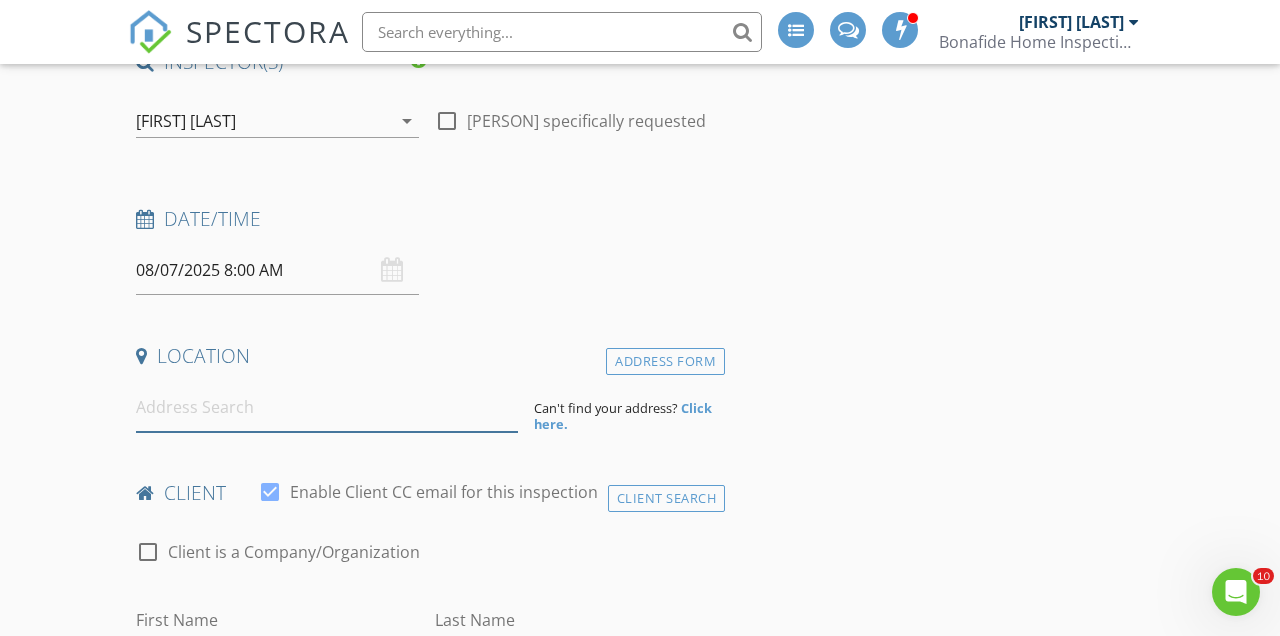 click at bounding box center [327, 407] 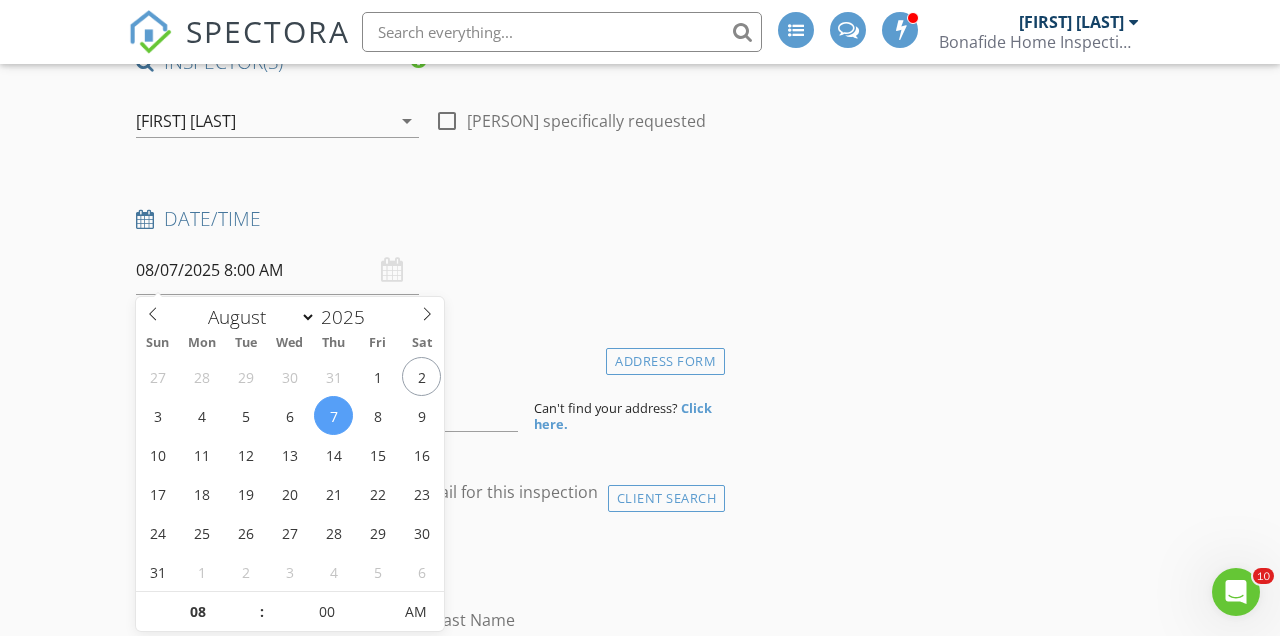 click on "08/07/2025 8:00 AM" at bounding box center (277, 270) 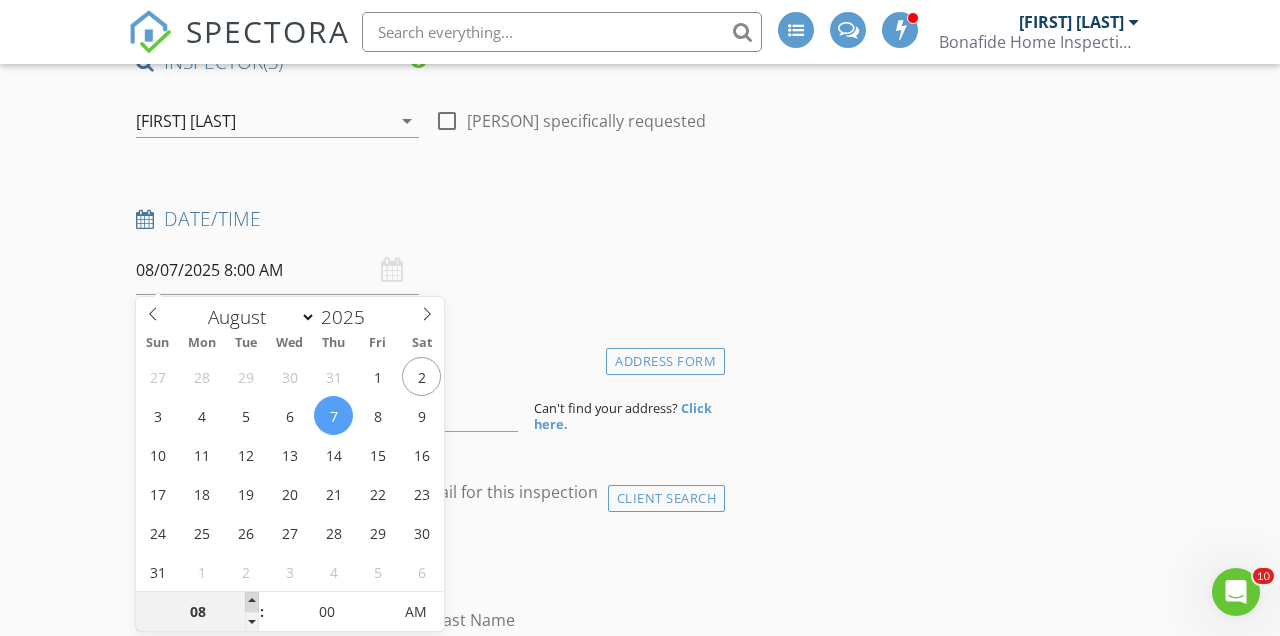 type on "09" 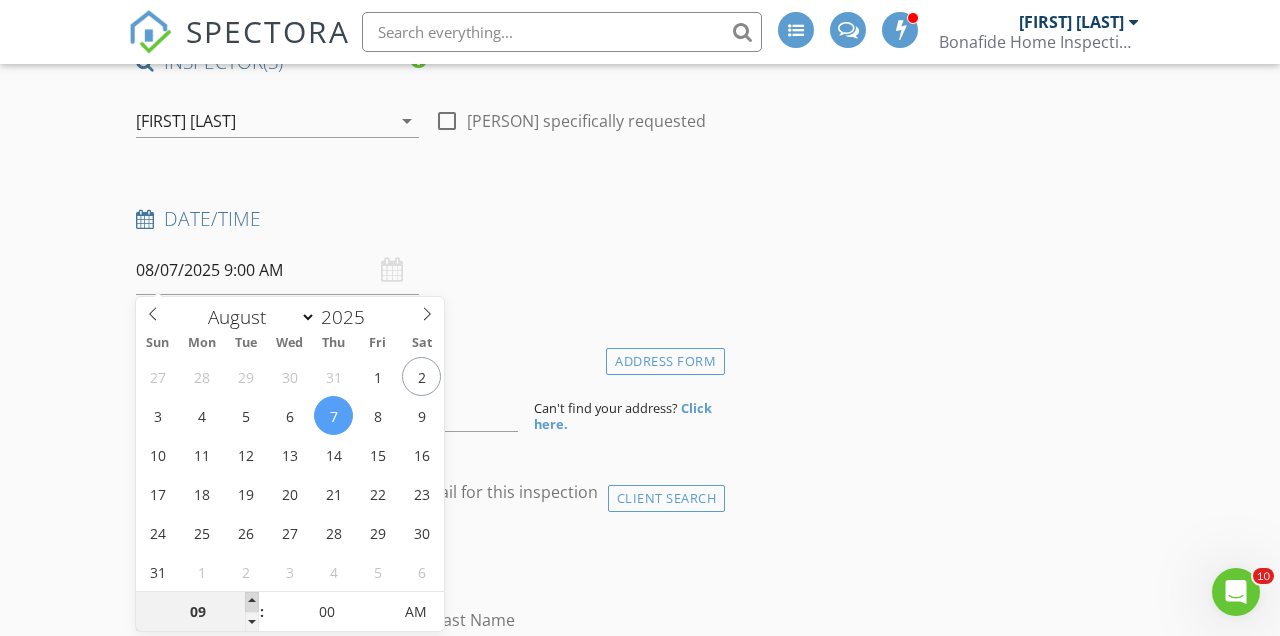 click at bounding box center [252, 602] 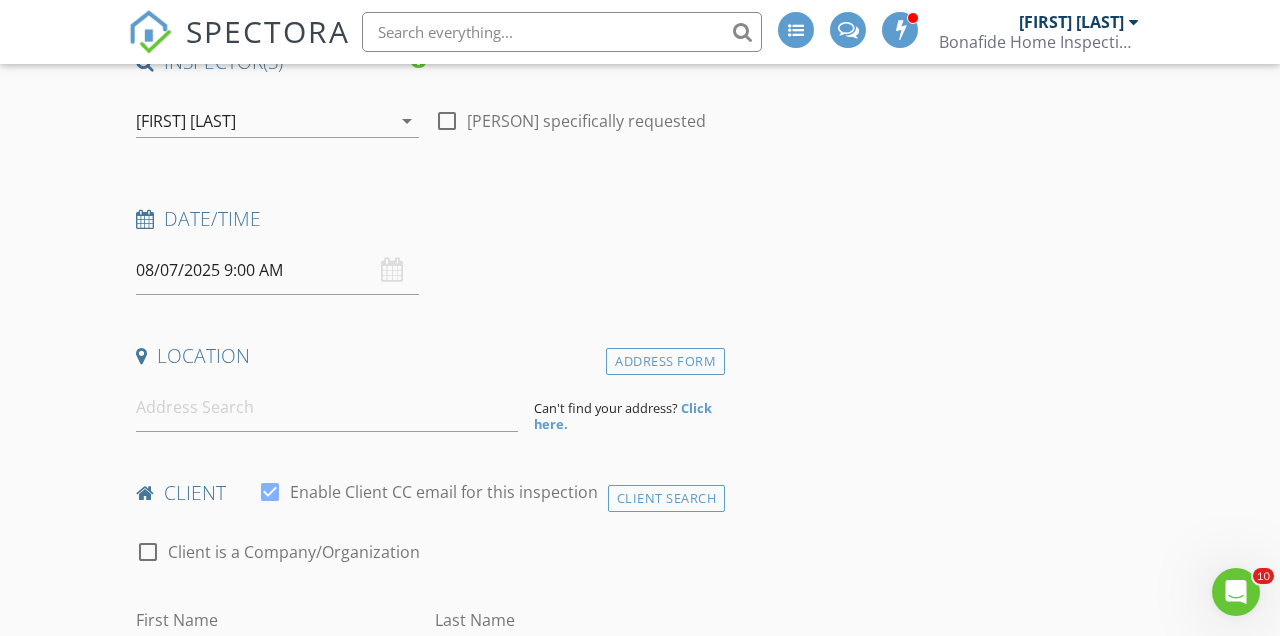 click on "New Inspection
INSPECTOR(S)
check_box   Bo Reuter   PRIMARY   check_box_outline_blank   Dan Lewis     Bo Reuter arrow_drop_down   check_box_outline_blank Bo Reuter specifically requested
Date/Time
08/07/2025 9:00 AM
Location
Address Form       Can't find your address?   Click here.
client
check_box Enable Client CC email for this inspection   Client Search     check_box_outline_blank Client is a Company/Organization     First Name   Last Name   Email   CC Email   Phone         Tags         Notes   Private Notes
ADD ADDITIONAL client
SERVICES
check_box_outline_blank   Residential Inspection   Home Inspection less than 1000 sq. ft. check_box_outline_blank   Condo   Condominium Home Inspection check_box_outline_blank   Re-Inspection    Re-Inspection of Property       Radon" at bounding box center (640, 1586) 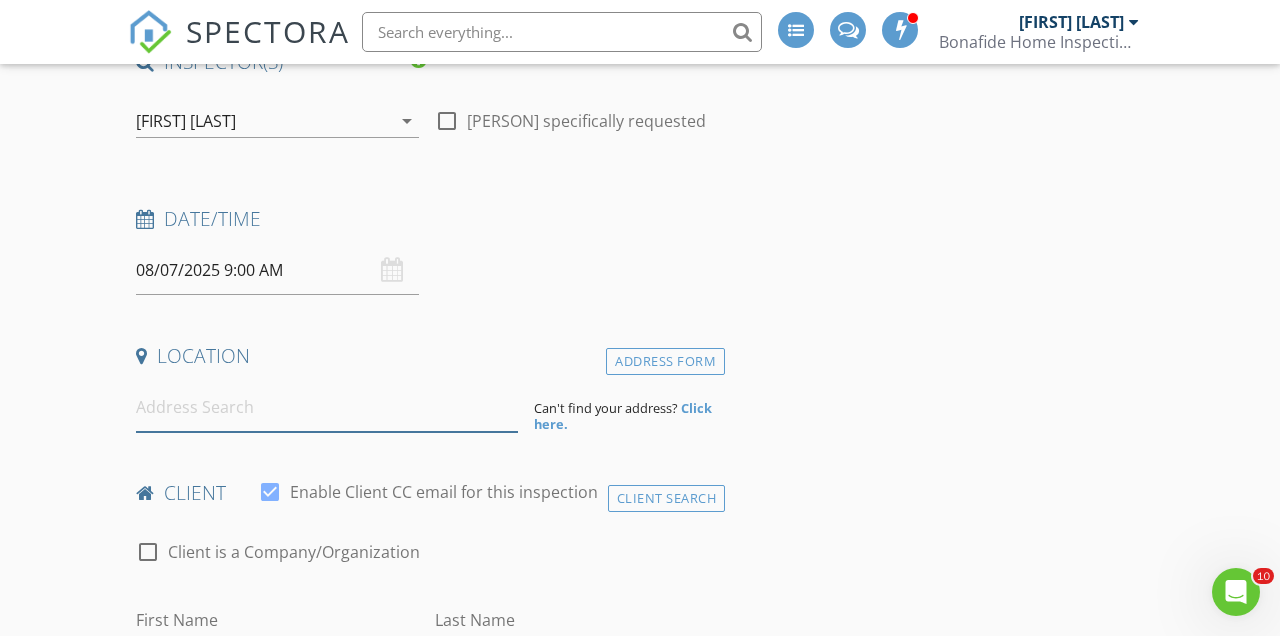 click at bounding box center (327, 407) 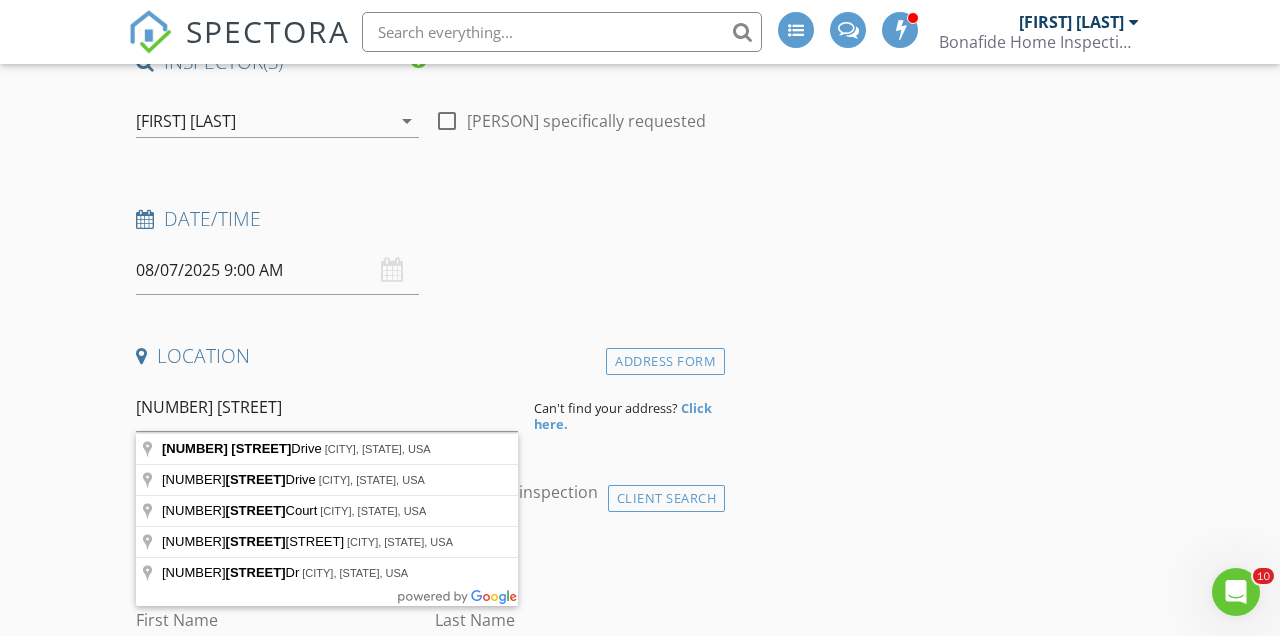type on "12027 Waywood Drive, Twinsburg, OH, USA" 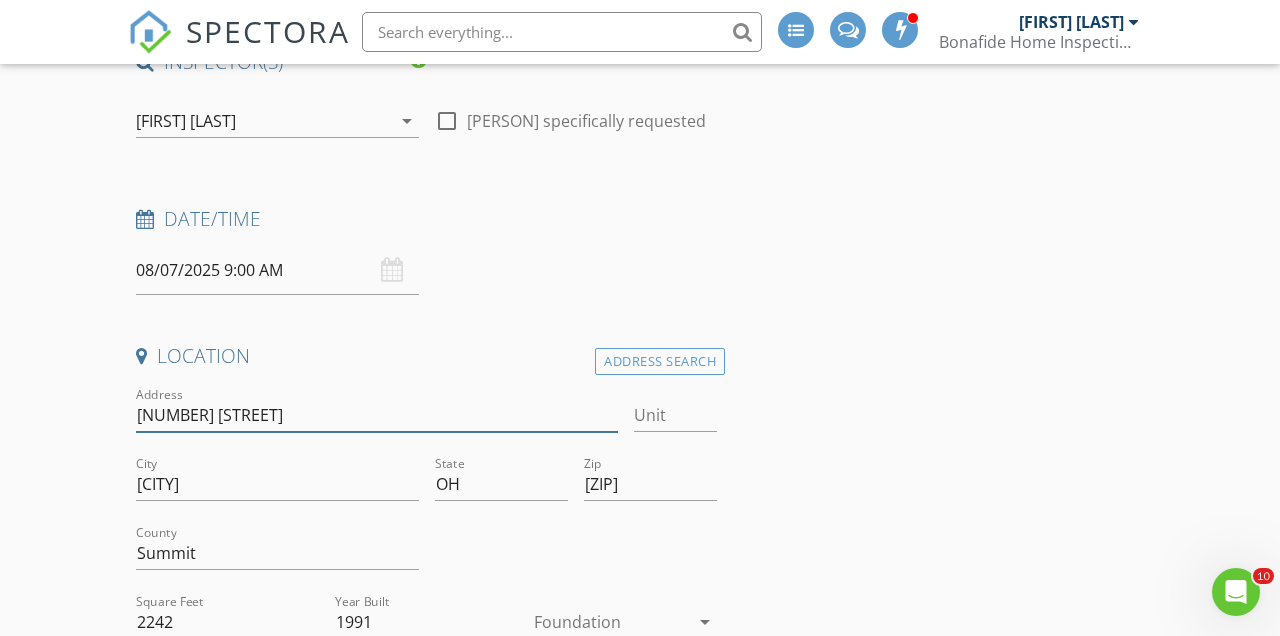 click on "[NUMBER] [STREET]" at bounding box center [377, 415] 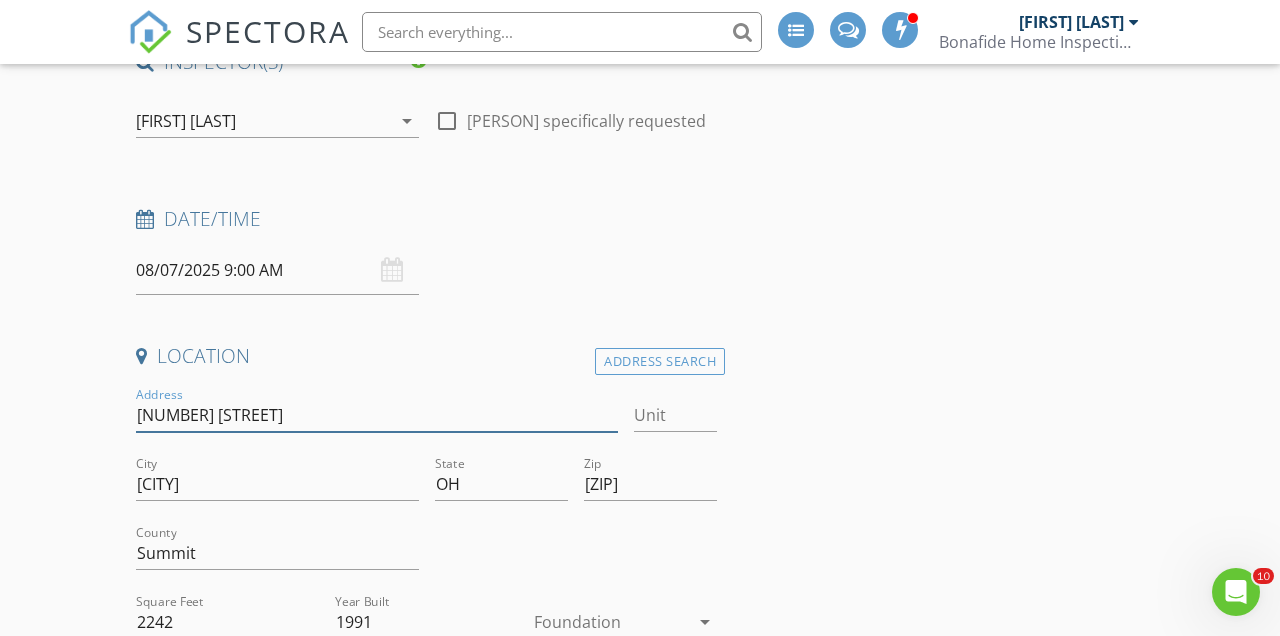 click on "[NUMBER] [STREET]" at bounding box center (377, 415) 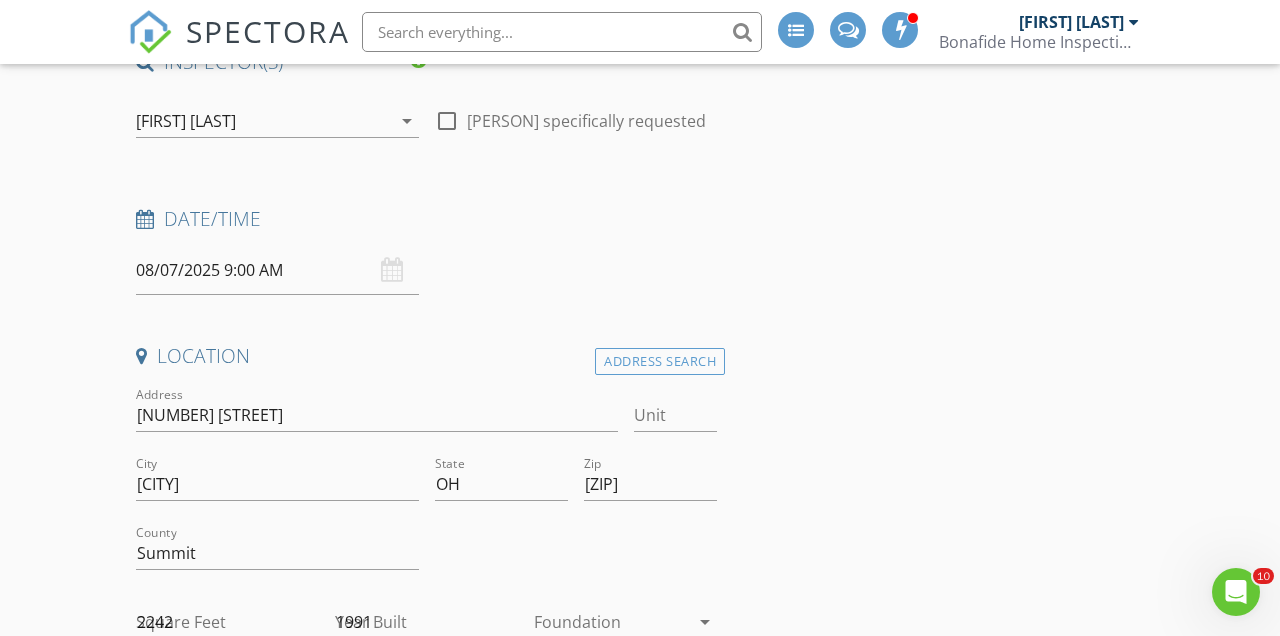 type 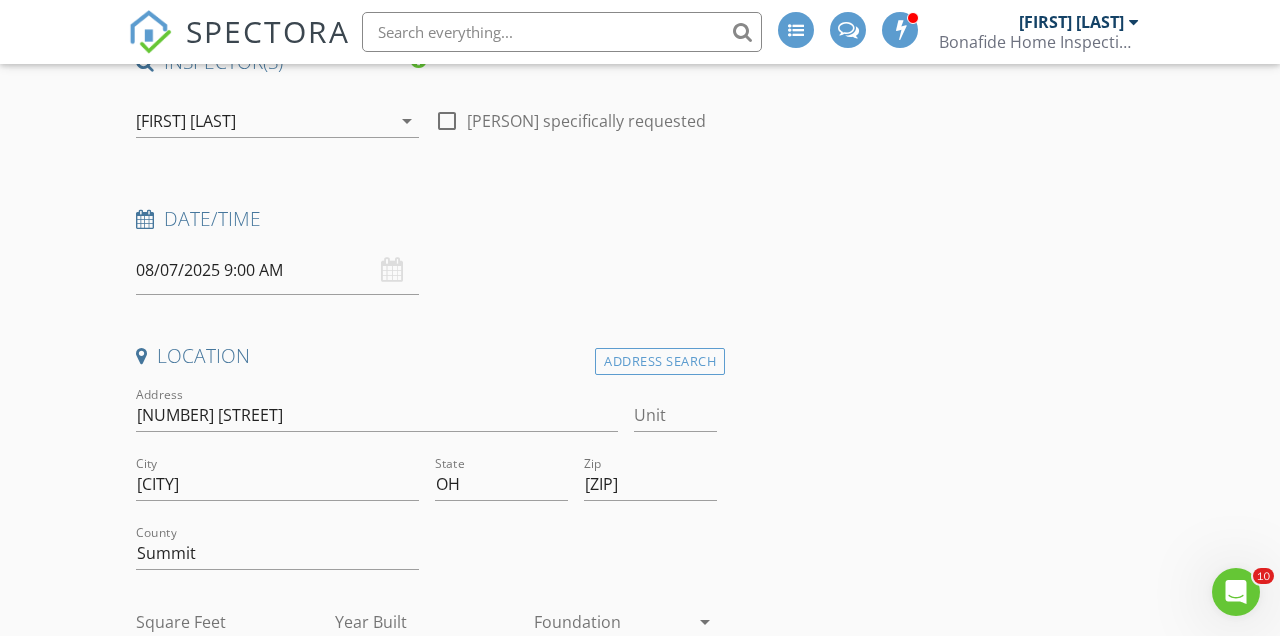 type on "2242" 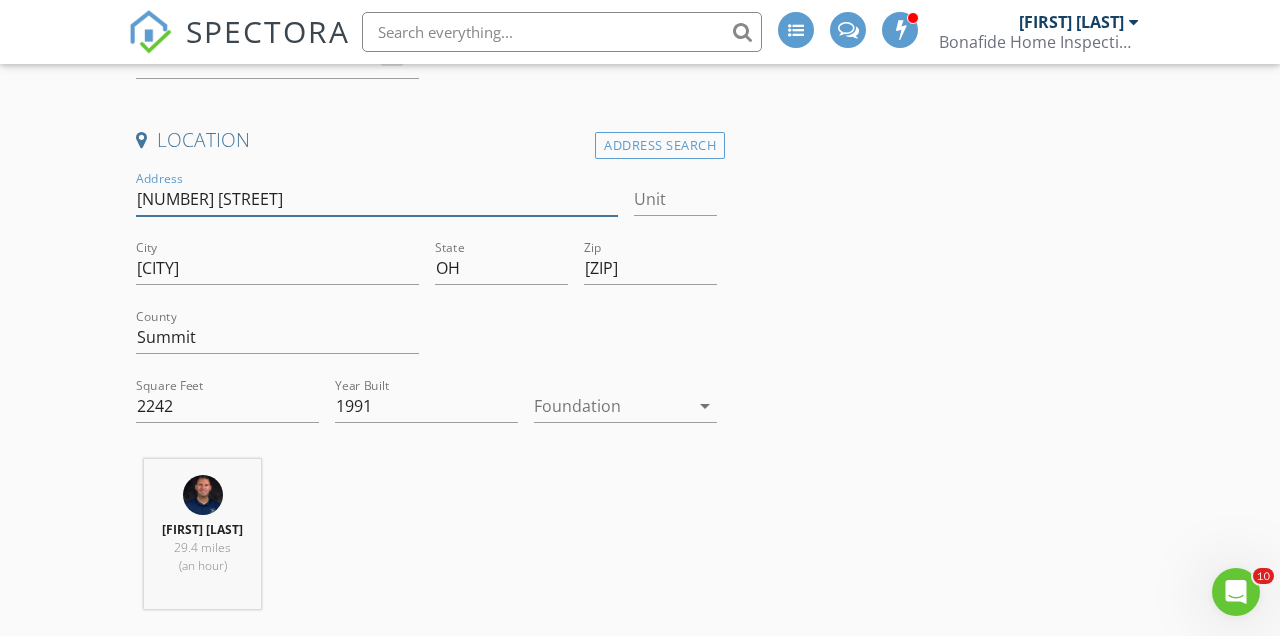 scroll, scrollTop: 441, scrollLeft: 0, axis: vertical 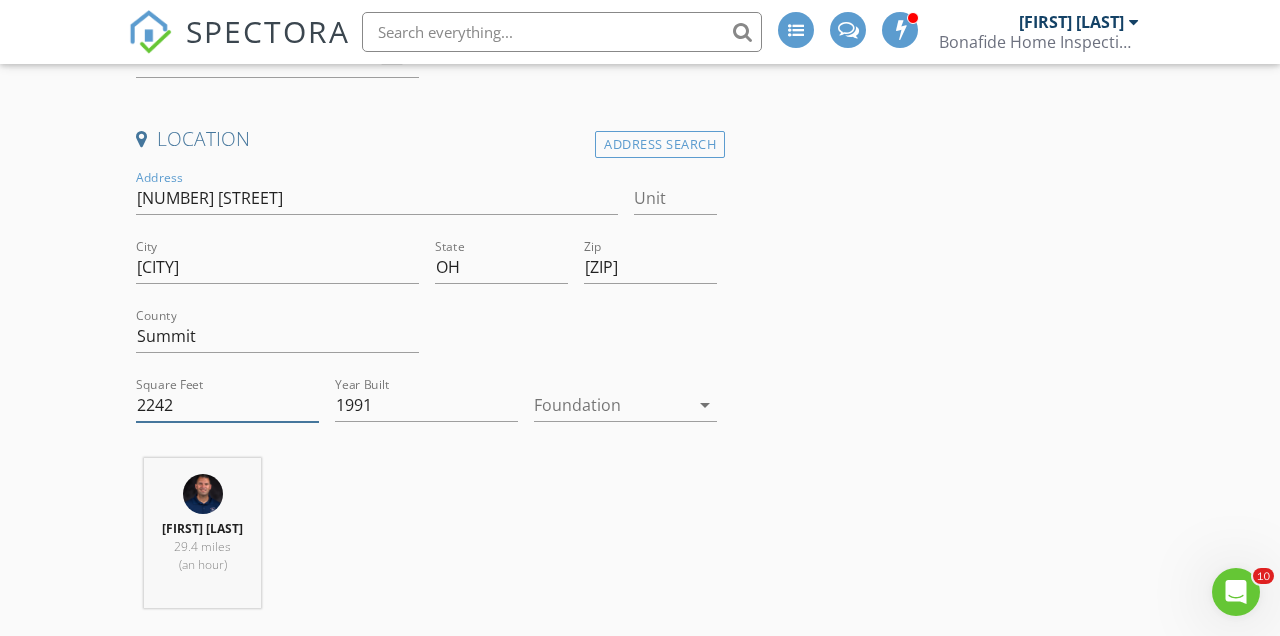 click on "2242" at bounding box center (227, 405) 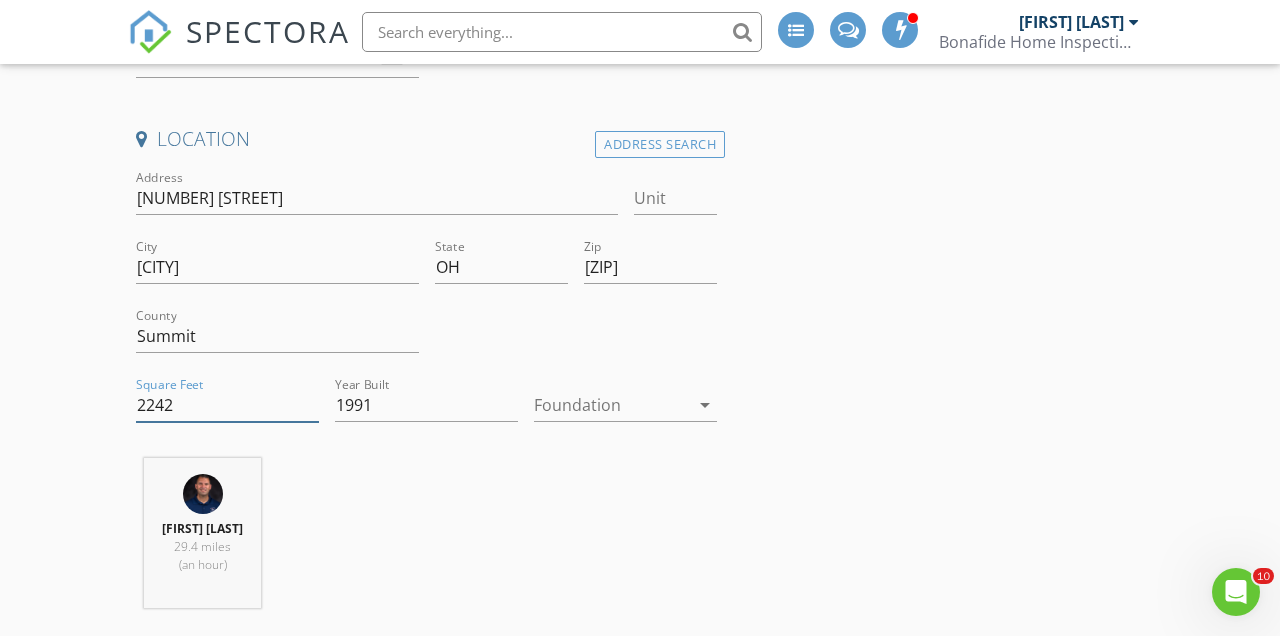 click on "2242" at bounding box center [227, 405] 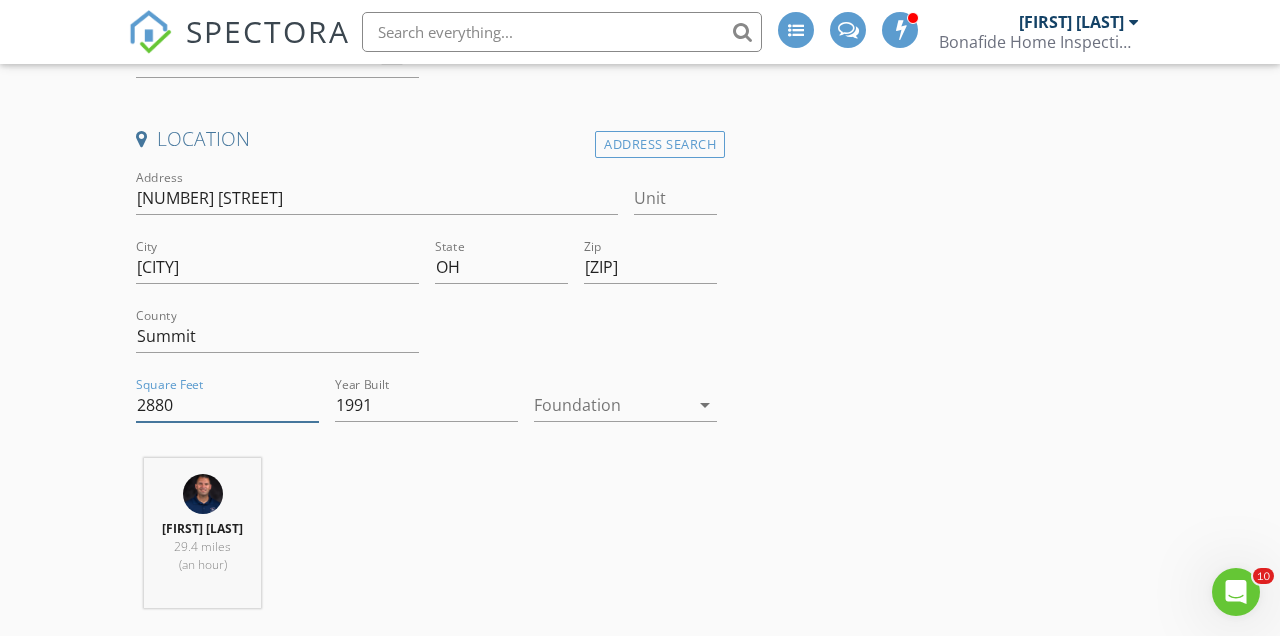 type on "2880" 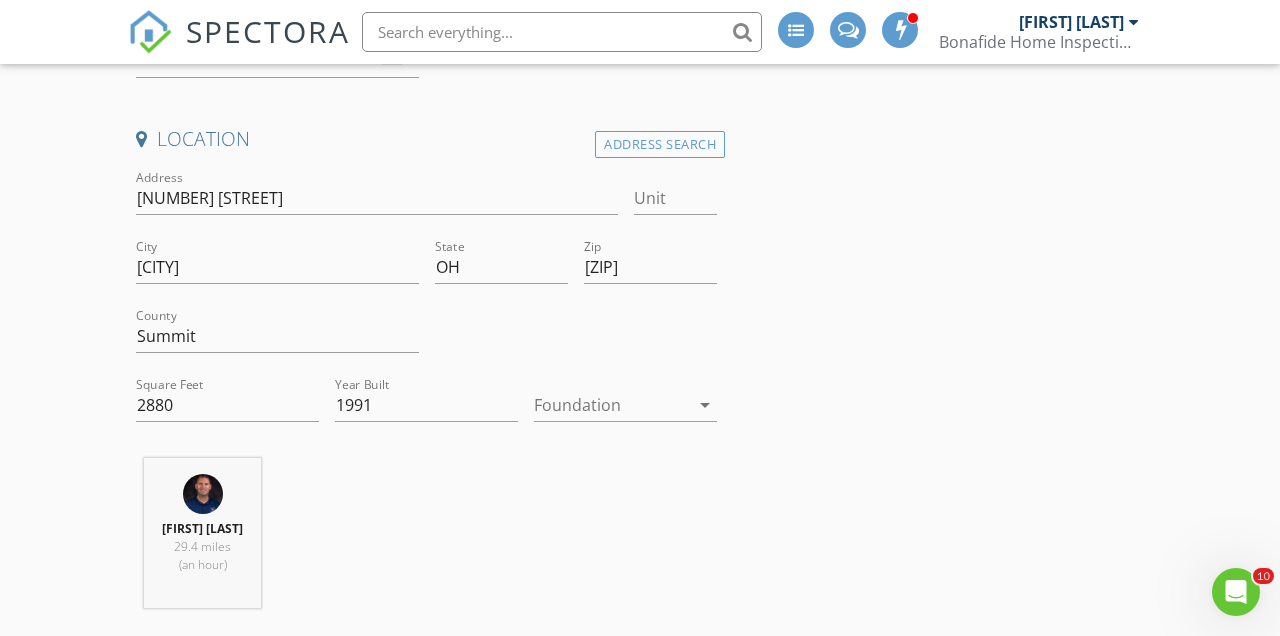 click on "Foundation arrow_drop_down" at bounding box center [625, 409] 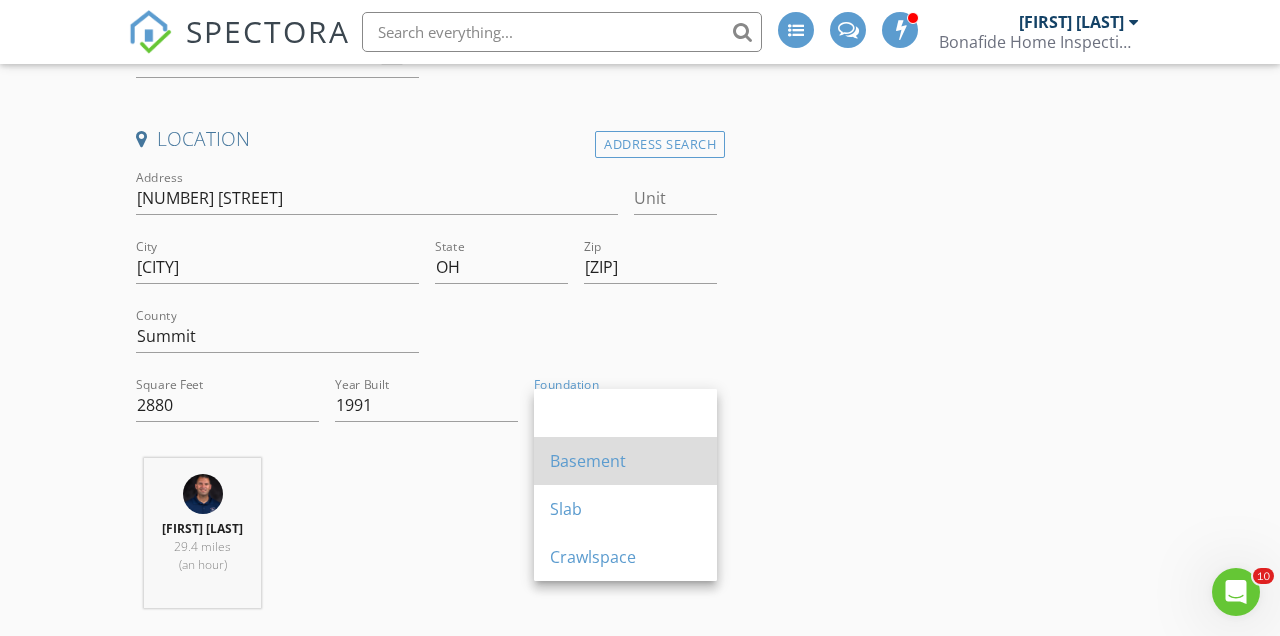 click on "Basement" at bounding box center (625, 461) 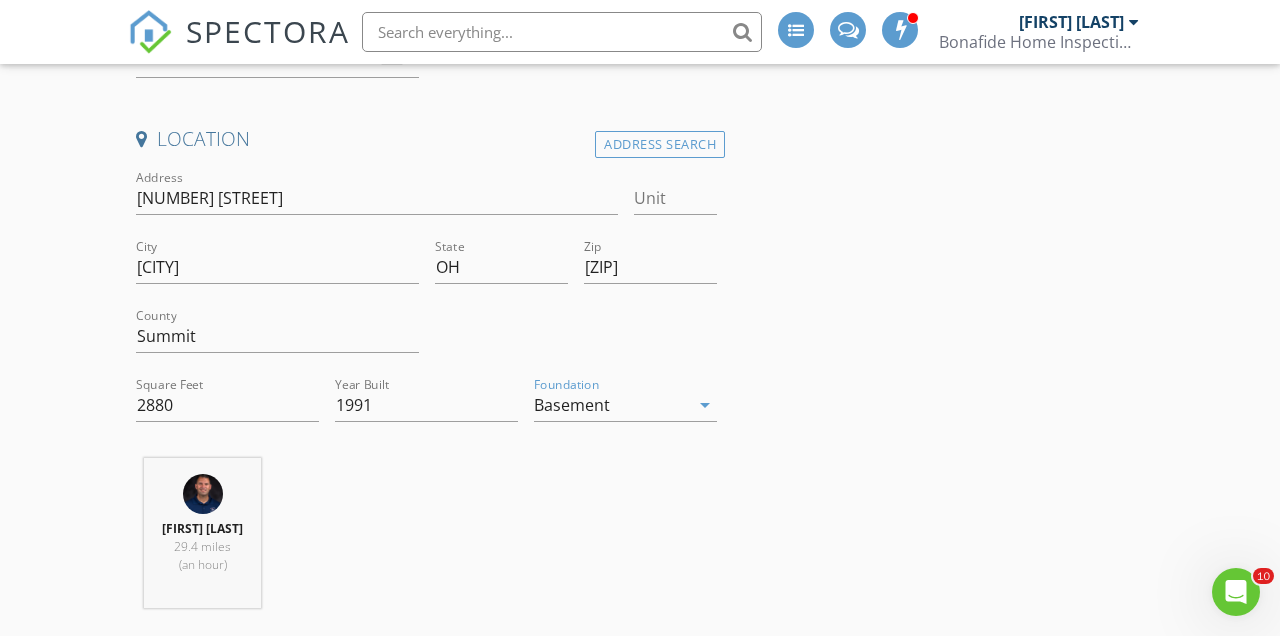 click on "New Inspection
INSPECTOR(S)
check_box   Bo Reuter   PRIMARY   check_box_outline_blank   Dan Lewis     Bo Reuter arrow_drop_down   check_box_outline_blank Bo Reuter specifically requested
Date/Time
08/07/2025 9:00 AM
Location
Address Search       Address 12027 Waywood Dr   Unit   City Twinsburg   State OH   Zip 44087   County Summit     Square Feet 2880   Year Built 1991   Foundation Basement arrow_drop_down     Bo Reuter     29.4 miles     (an hour)
client
check_box Enable Client CC email for this inspection   Client Search     check_box_outline_blank Client is a Company/Organization     First Name   Last Name   Email   CC Email   Phone         Tags         Notes   Private Notes
ADD ADDITIONAL client
SERVICES
check_box_outline_blank   Residential Inspection     Condo" at bounding box center (640, 1574) 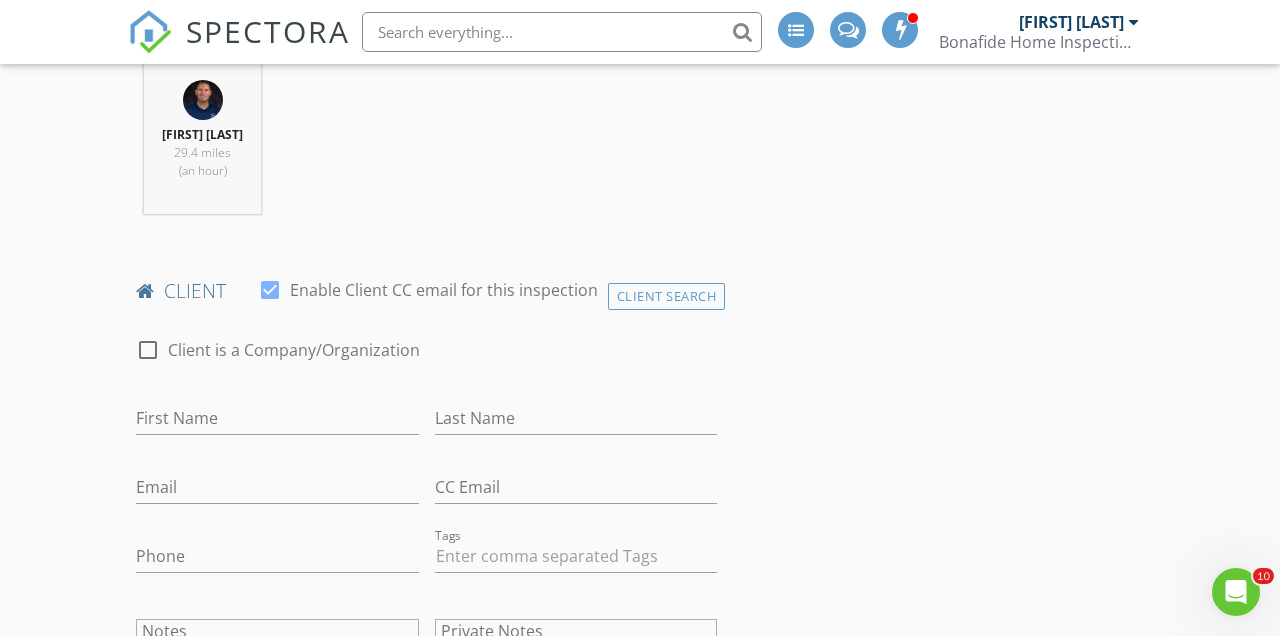 scroll, scrollTop: 916, scrollLeft: 0, axis: vertical 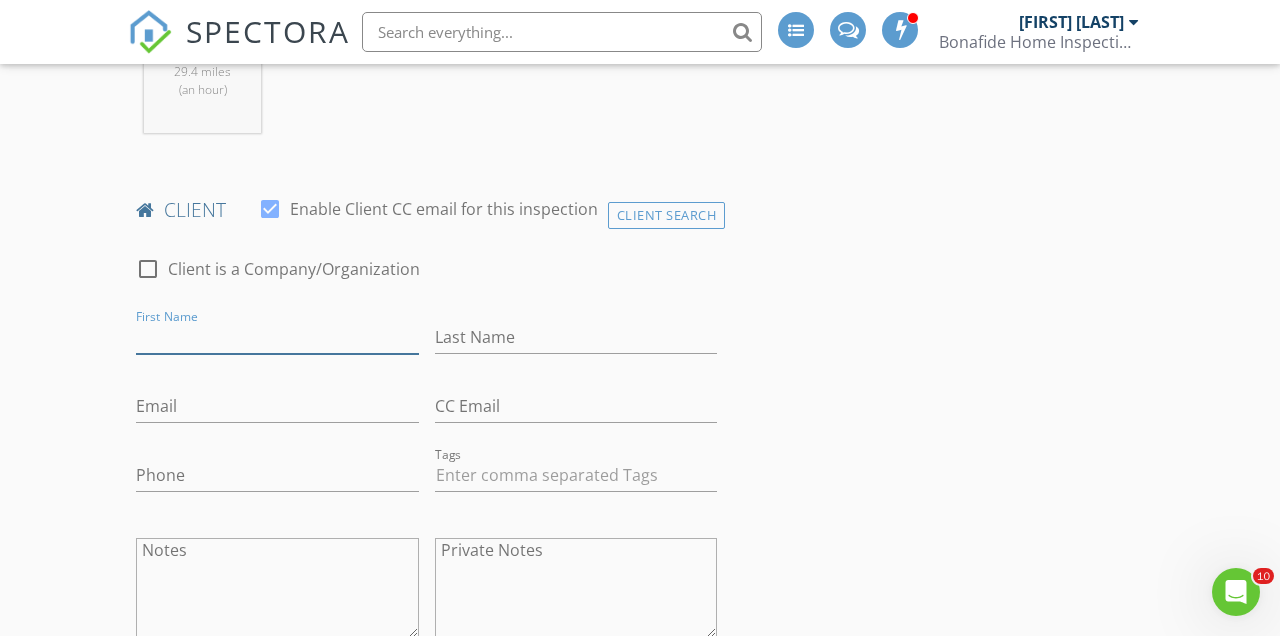 click on "First Name" at bounding box center [277, 337] 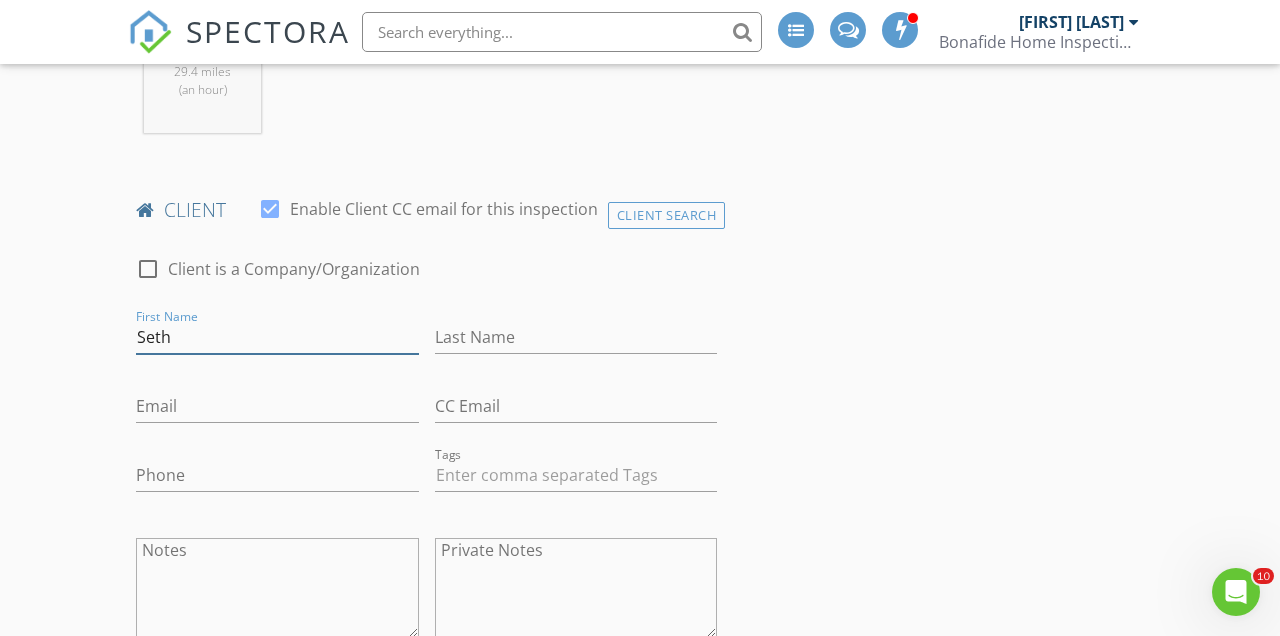 type on "Seth" 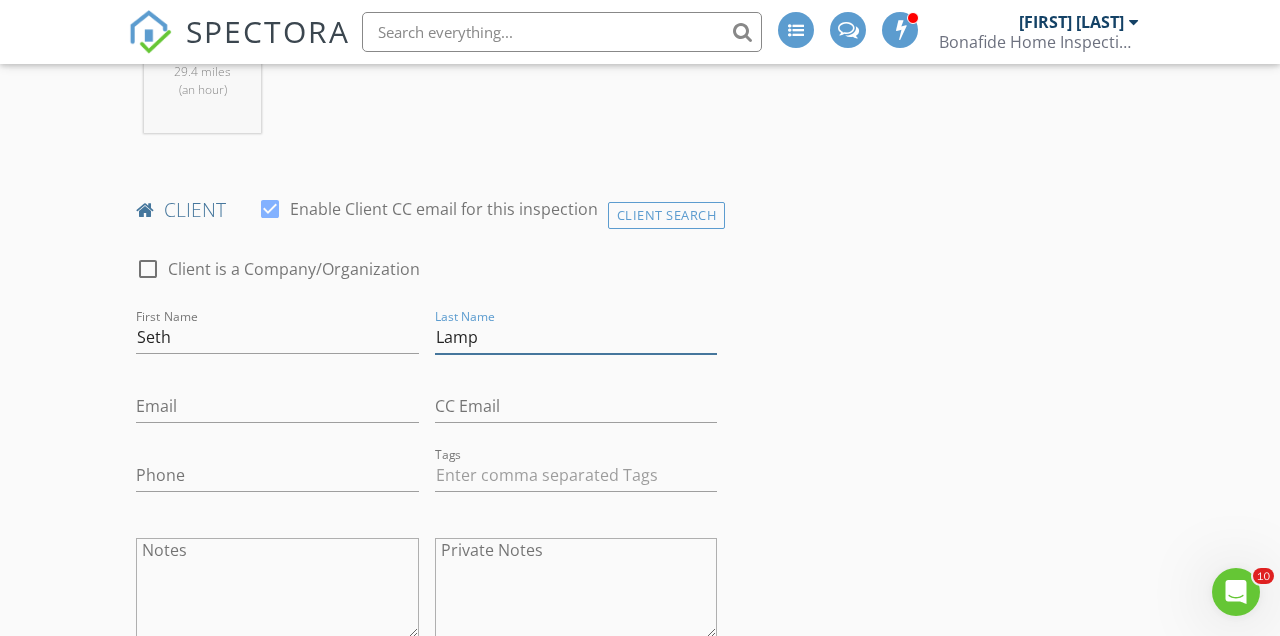 type on "Lamp" 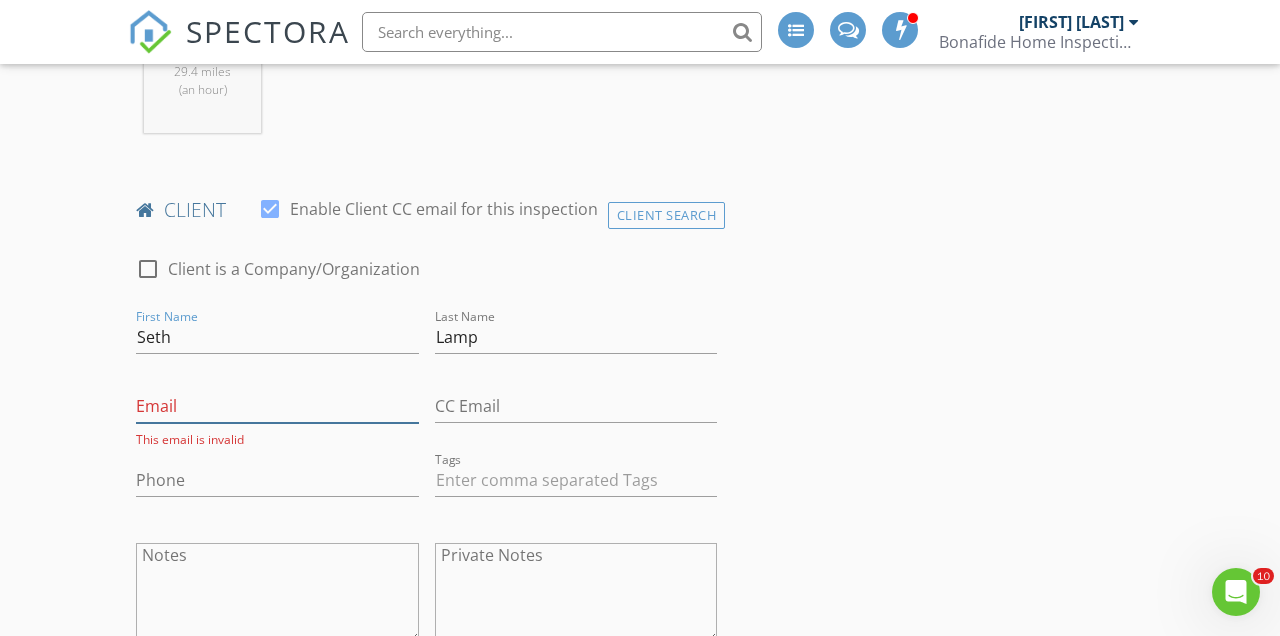 click on "Email" at bounding box center (277, 406) 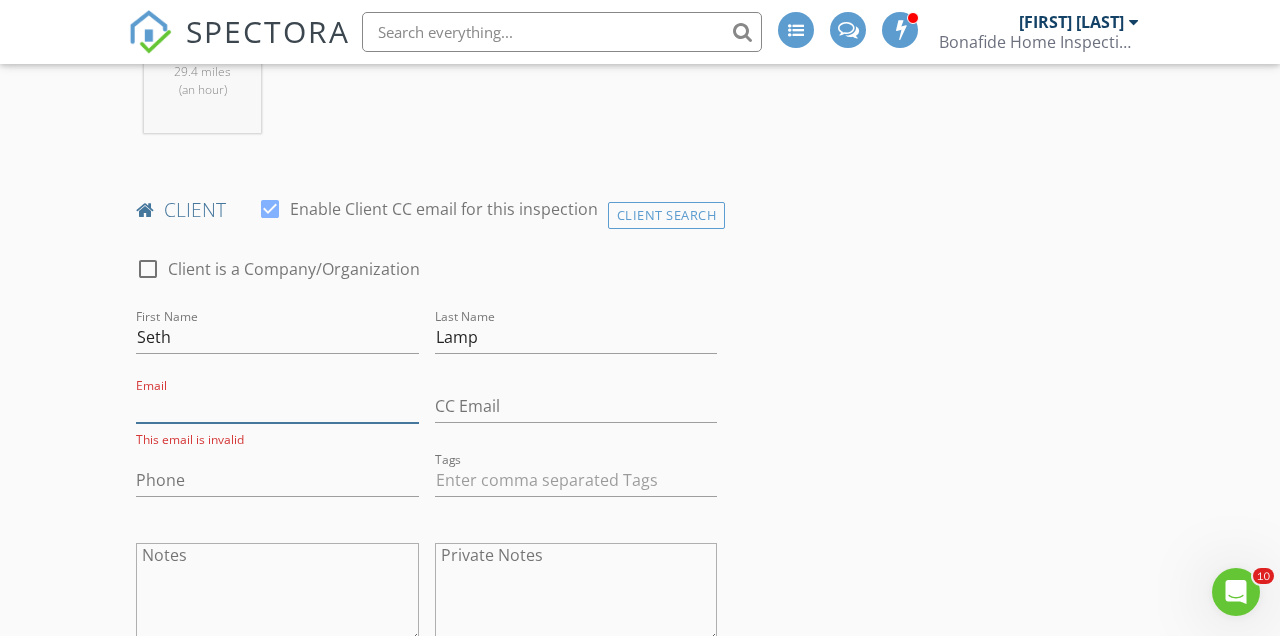 paste on "[EMAIL]" 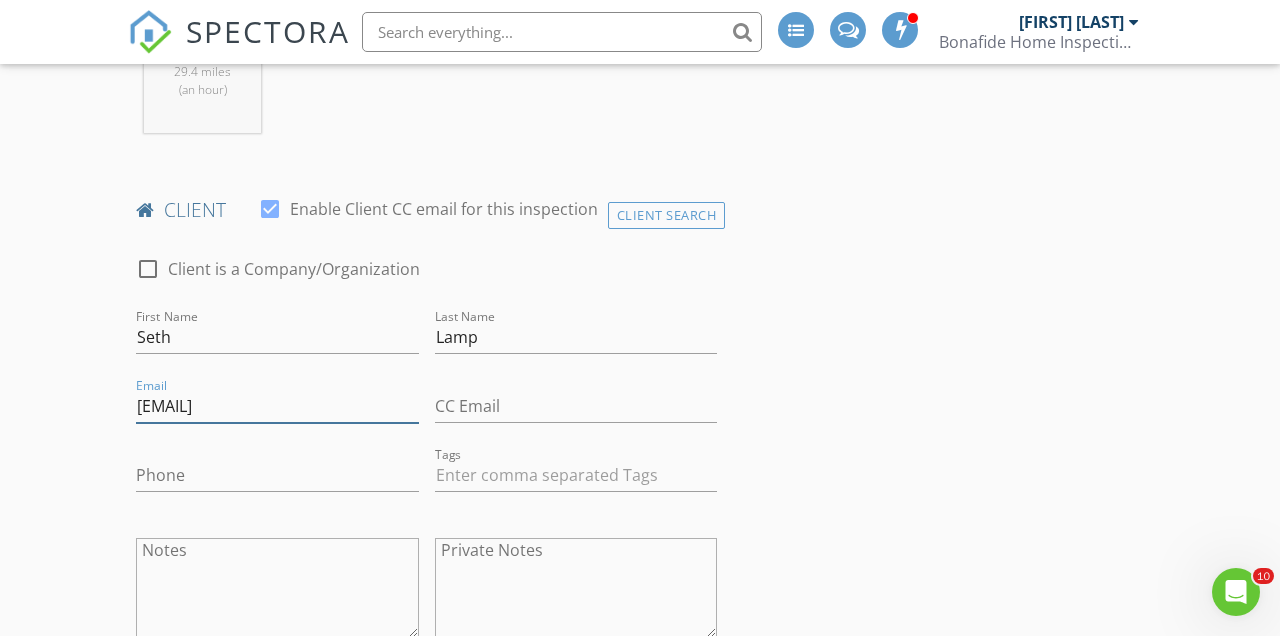 type on "[EMAIL]" 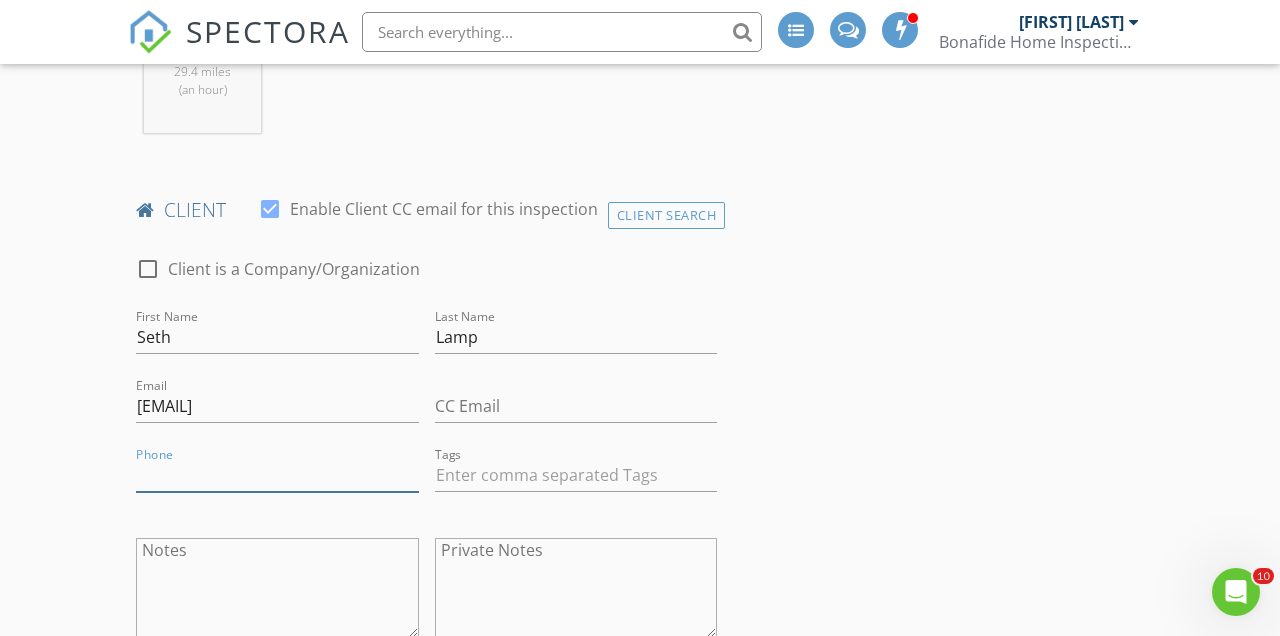 click on "Phone" at bounding box center (277, 475) 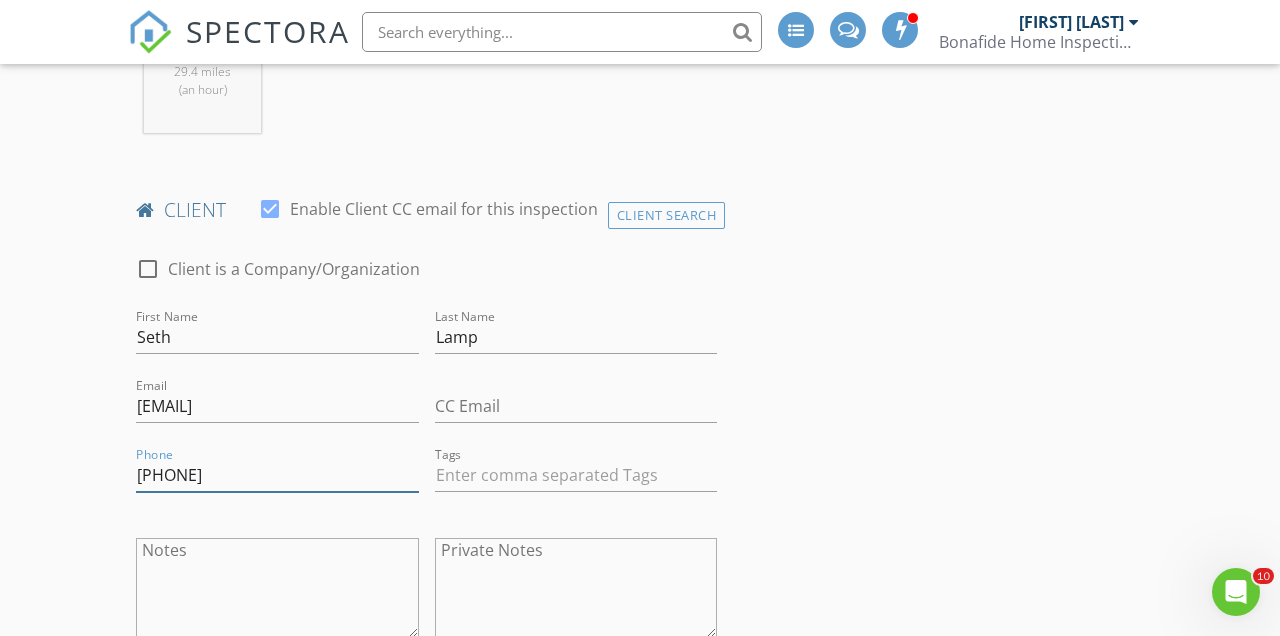 type on "[PHONE]" 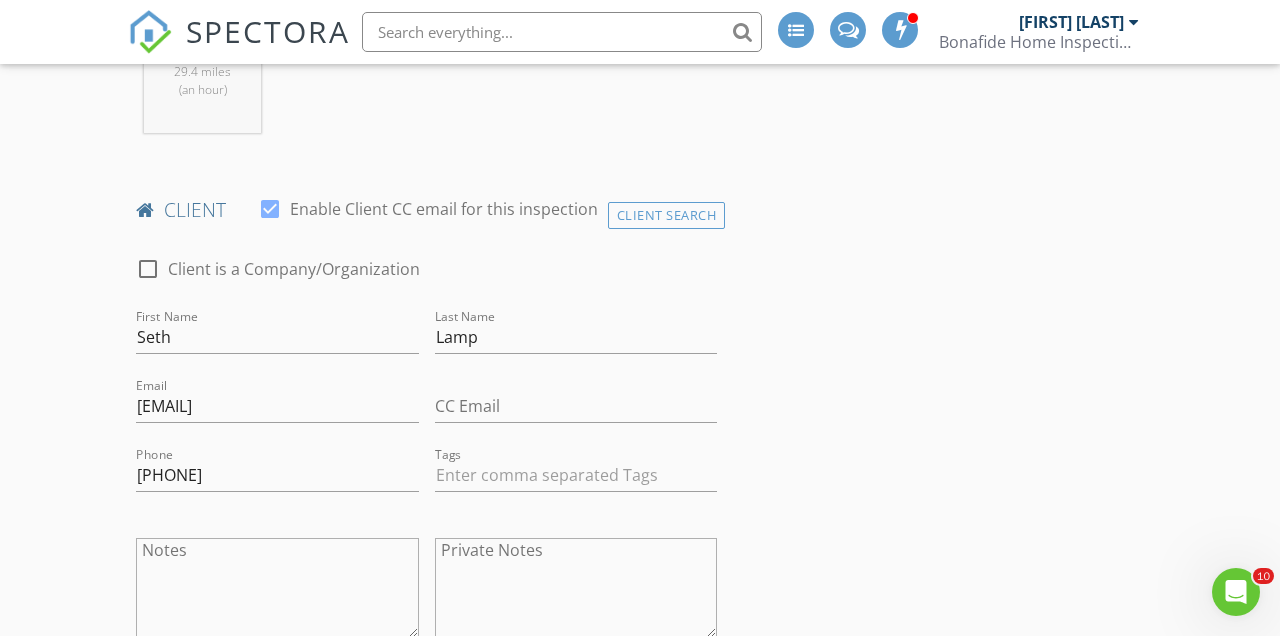 click on "New Inspection
INSPECTOR(S)
check_box   Bo Reuter   PRIMARY   check_box_outline_blank   Dan Lewis     Bo Reuter arrow_drop_down   check_box_outline_blank Bo Reuter specifically requested
Date/Time
08/07/2025 9:00 AM
Location
Address Search       Address 12027 Waywood Dr   Unit   City Twinsburg   State OH   Zip 44087   County Summit     Square Feet 2880   Year Built 1991   Foundation Basement arrow_drop_down     Bo Reuter     29.4 miles     (an hour)
client
check_box Enable Client CC email for this inspection   Client Search     check_box_outline_blank Client is a Company/Organization     First Name Seth   Last Name Lamp   Email seth.l.lamp@gmail.com   CC Email   Phone 330-413-8213         Tags         Notes   Private Notes
ADD ADDITIONAL client
SERVICES
Condo" at bounding box center [640, 1099] 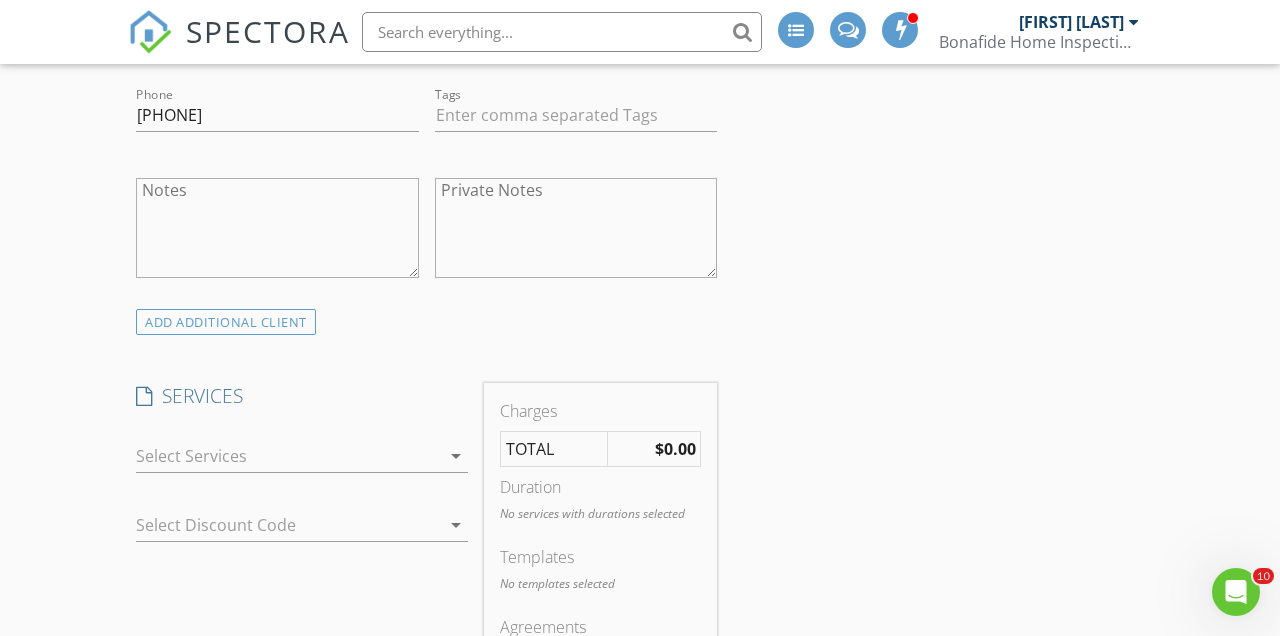 scroll, scrollTop: 1330, scrollLeft: 0, axis: vertical 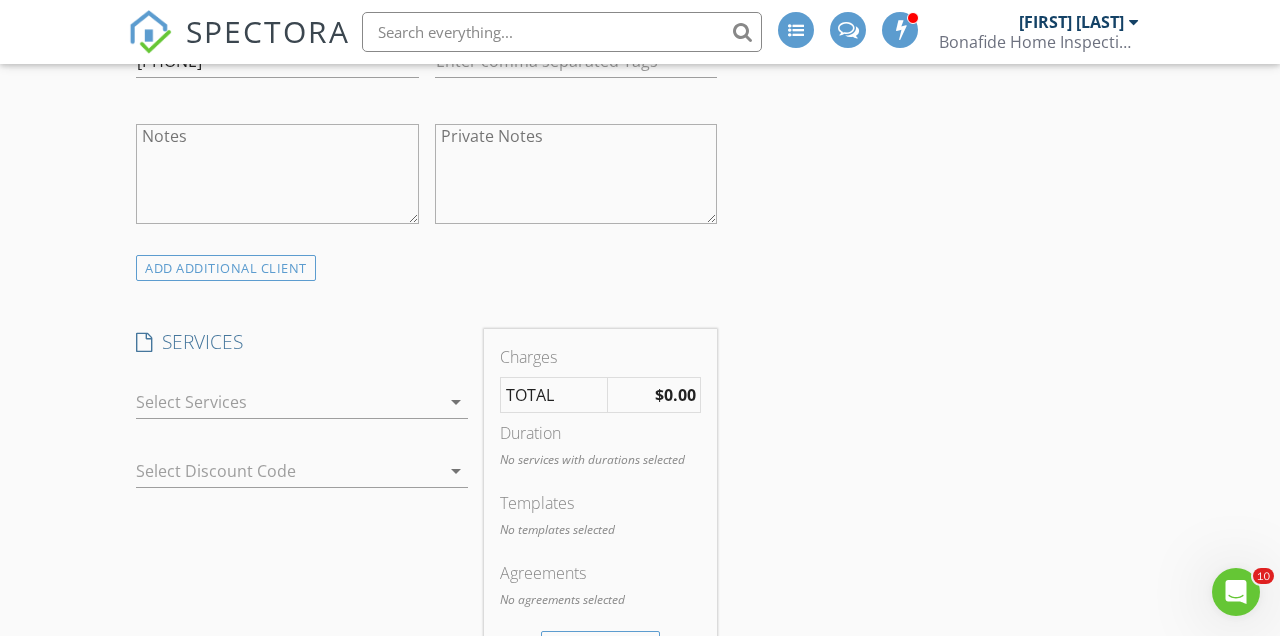click on "arrow_drop_down" at bounding box center (302, 402) 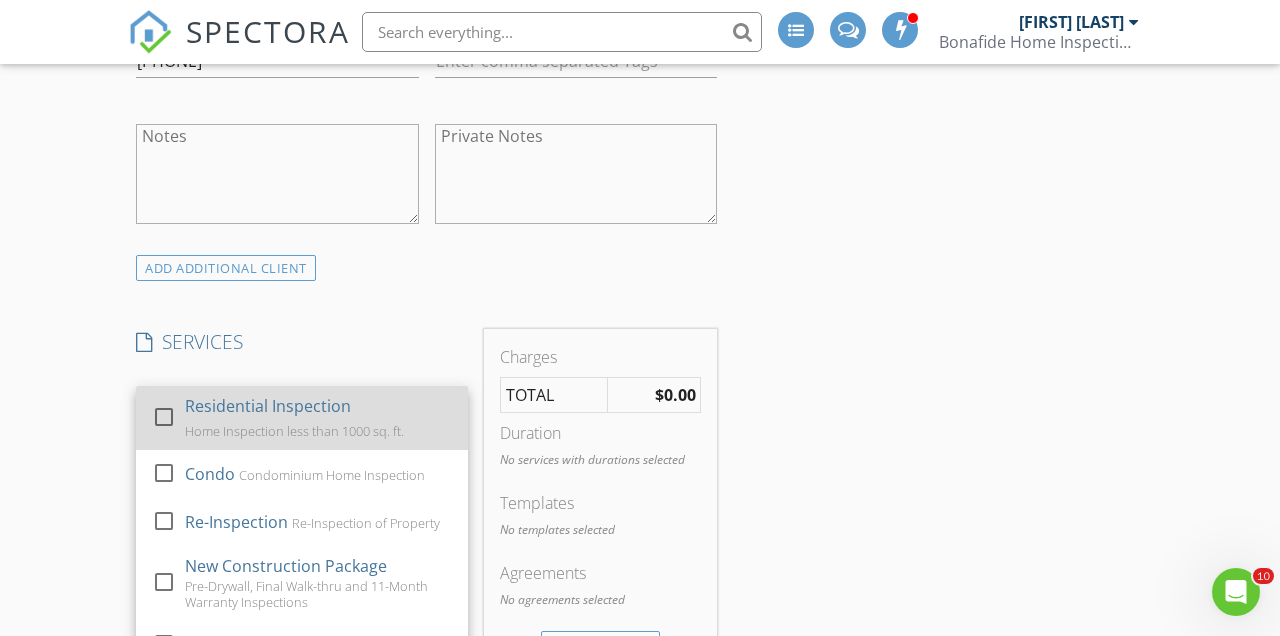 click at bounding box center [164, 416] 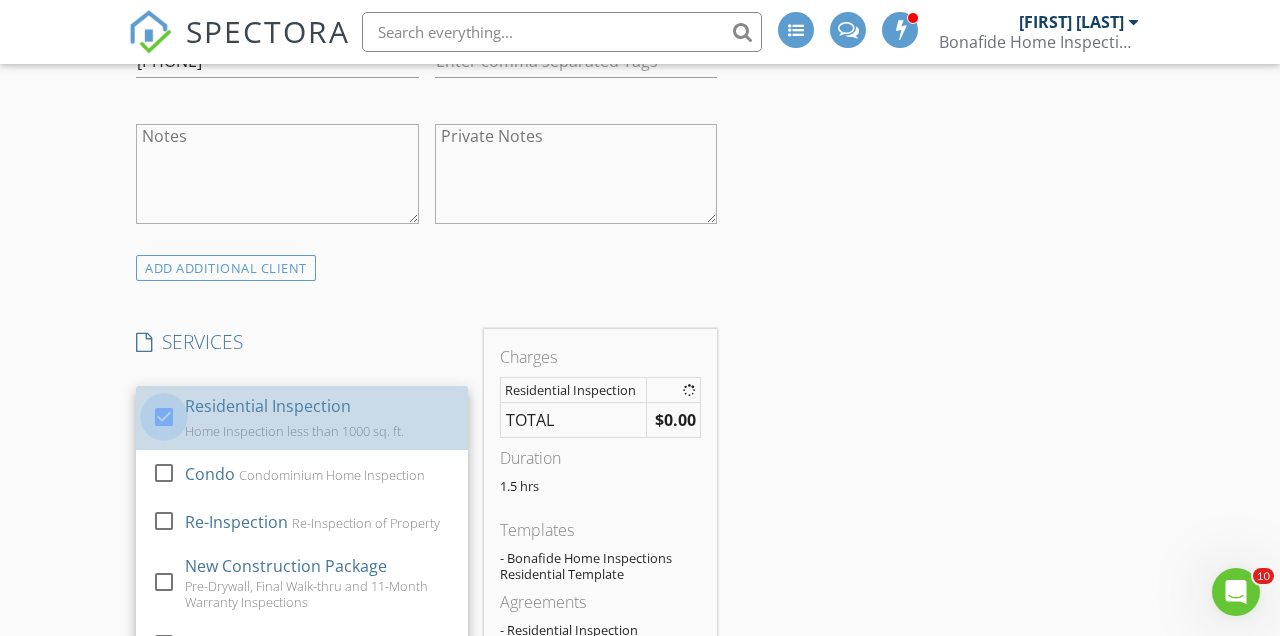 click on "New Inspection
INSPECTOR(S)
check_box   Bo Reuter   PRIMARY   check_box_outline_blank   Dan Lewis     Bo Reuter arrow_drop_down   check_box_outline_blank Bo Reuter specifically requested
Date/Time
08/07/2025 9:00 AM
Location
Address Search       Address 12027 Waywood Dr   Unit   City Twinsburg   State OH   Zip 44087   County Summit     Square Feet 2880   Year Built 1991   Foundation Basement arrow_drop_down     Bo Reuter     29.4 miles     (an hour)
client
check_box Enable Client CC email for this inspection   Client Search     check_box_outline_blank Client is a Company/Organization     First Name Seth   Last Name Lamp   Email seth.l.lamp@gmail.com   CC Email   Phone 330-413-8213         Tags         Notes   Private Notes
ADD ADDITIONAL client
SERVICES
check_box" at bounding box center [640, 700] 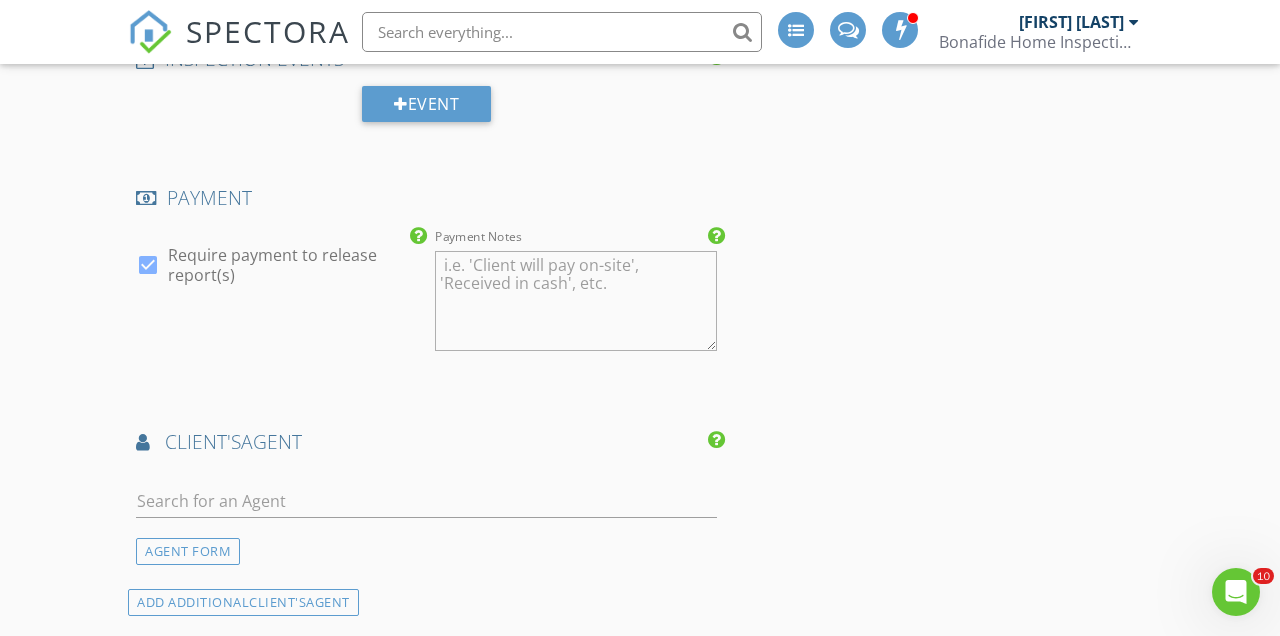 scroll, scrollTop: 2170, scrollLeft: 0, axis: vertical 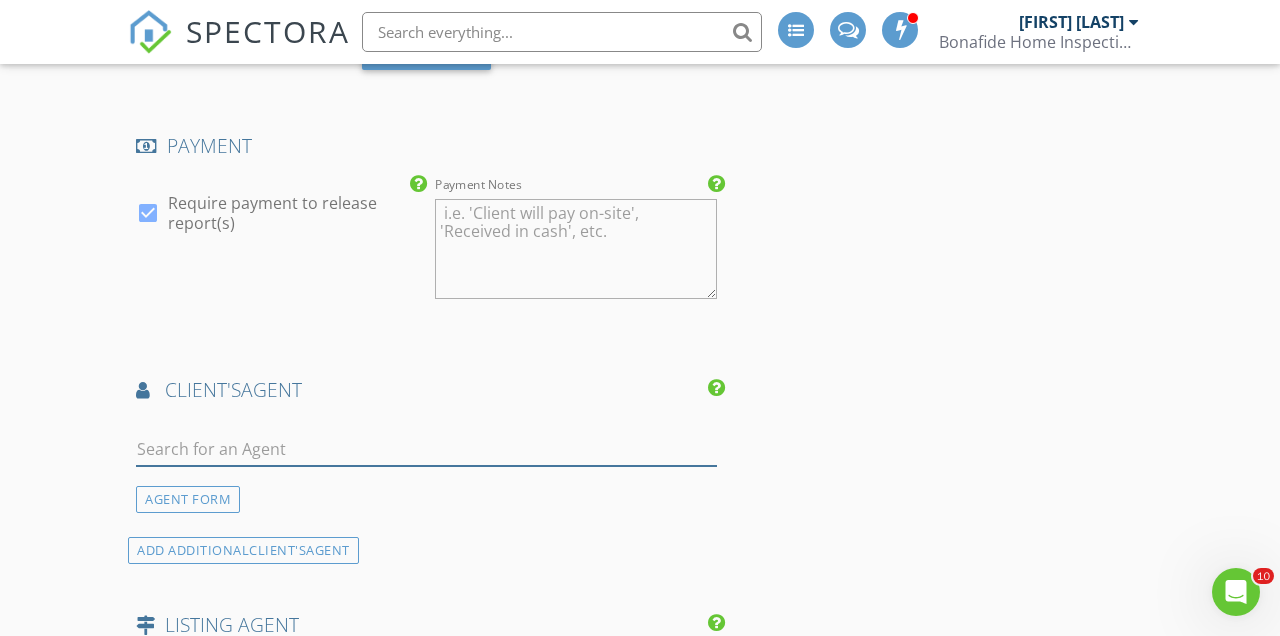 click at bounding box center [426, 449] 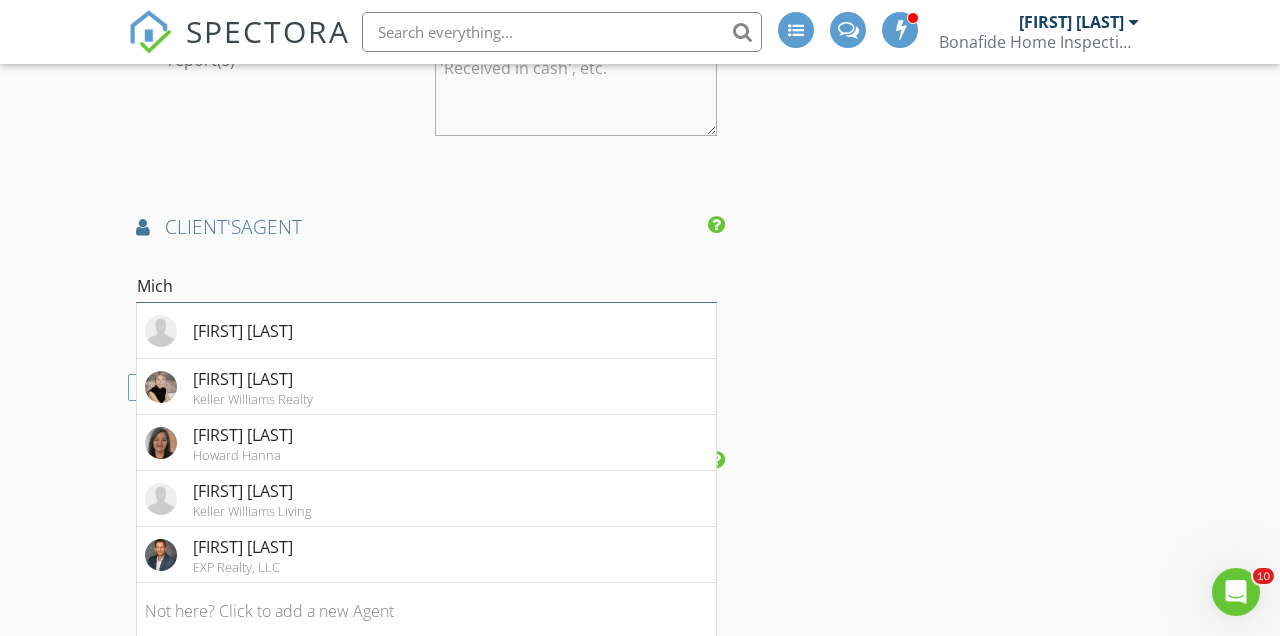 scroll, scrollTop: 2332, scrollLeft: 0, axis: vertical 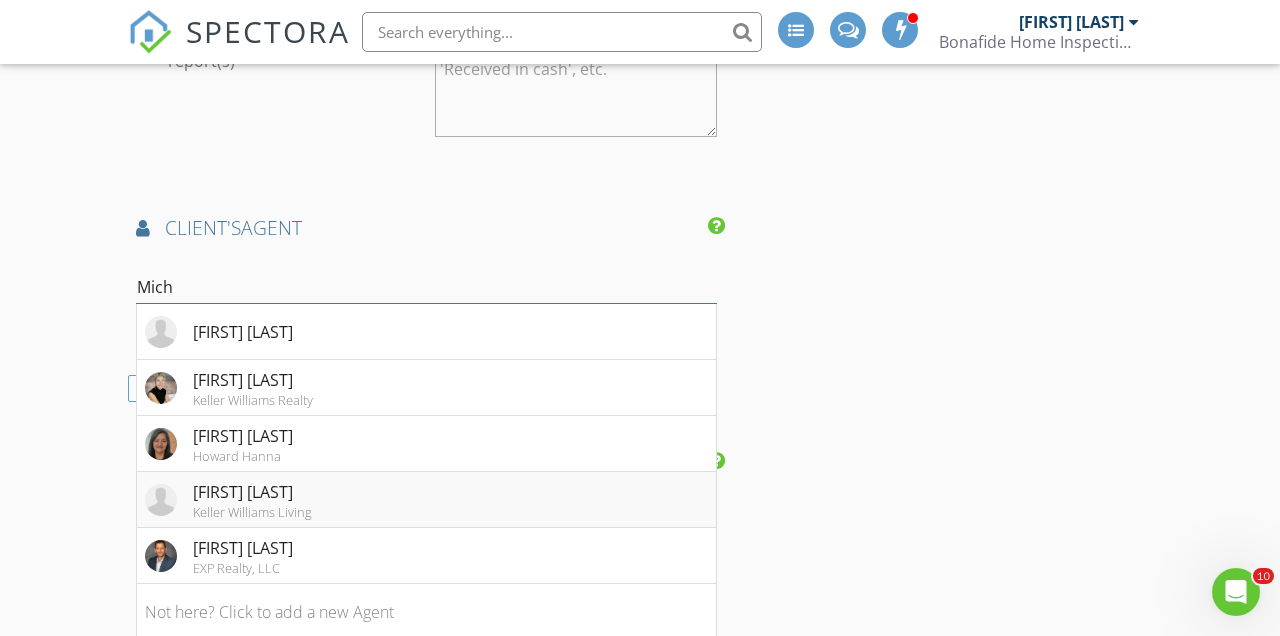 type on "Mich" 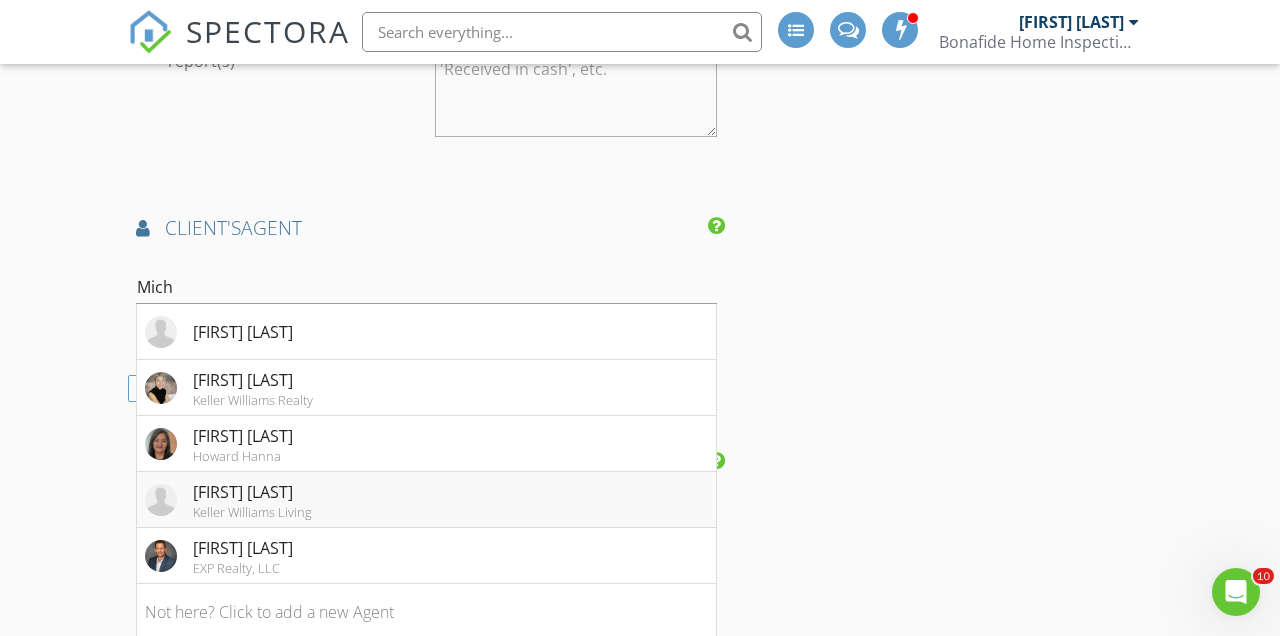click on "Keller Williams Living" at bounding box center [252, 512] 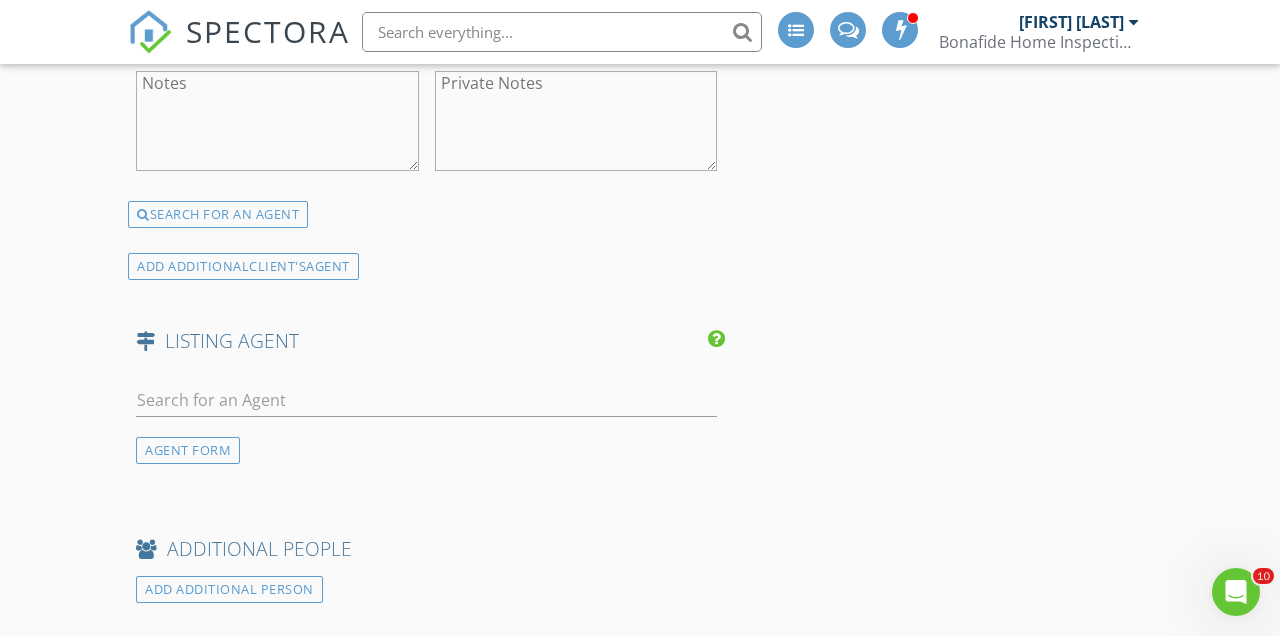 scroll, scrollTop: 2836, scrollLeft: 0, axis: vertical 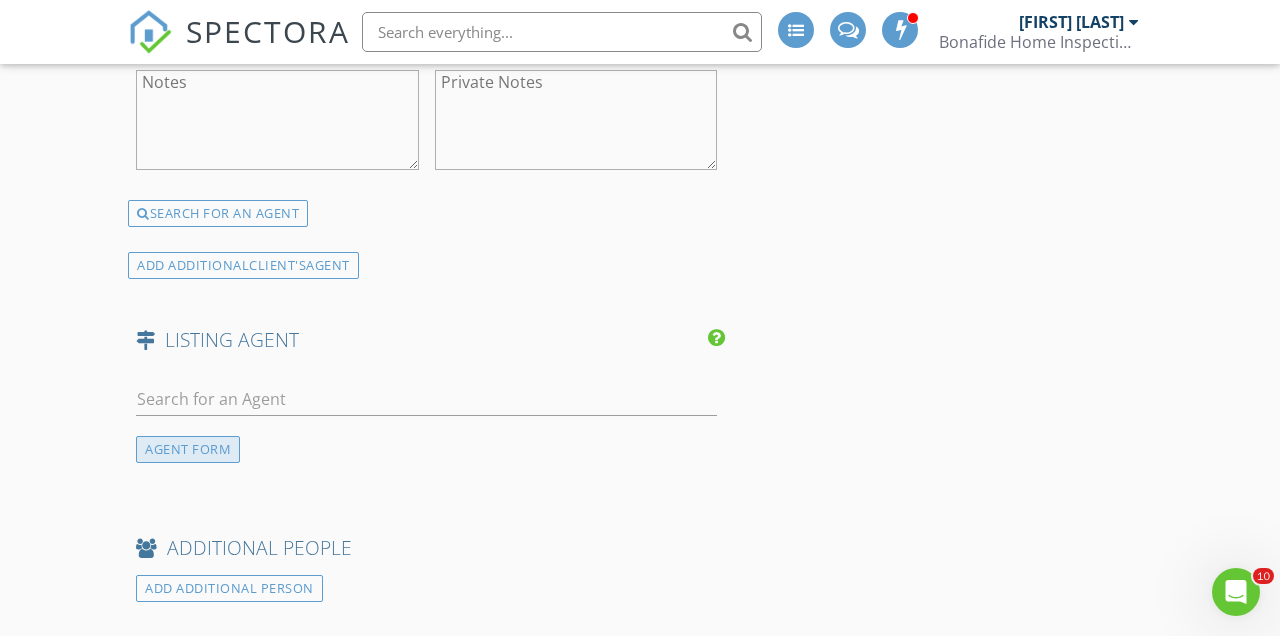 click on "AGENT FORM" at bounding box center (188, 449) 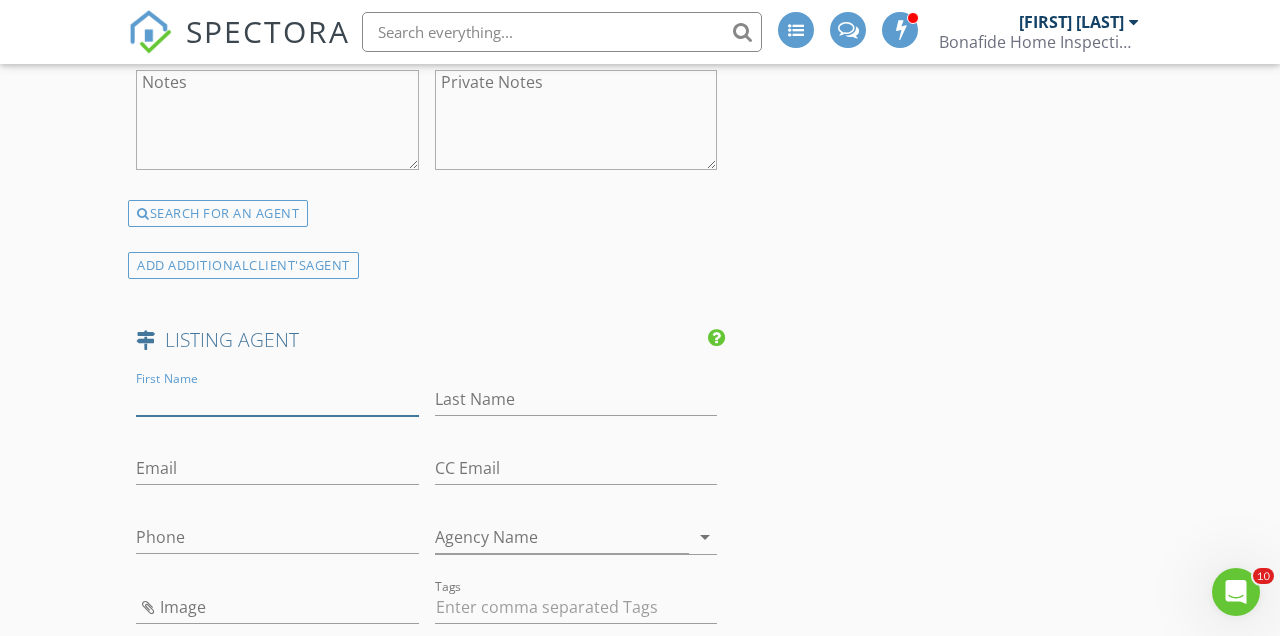 click on "First Name" at bounding box center (277, 399) 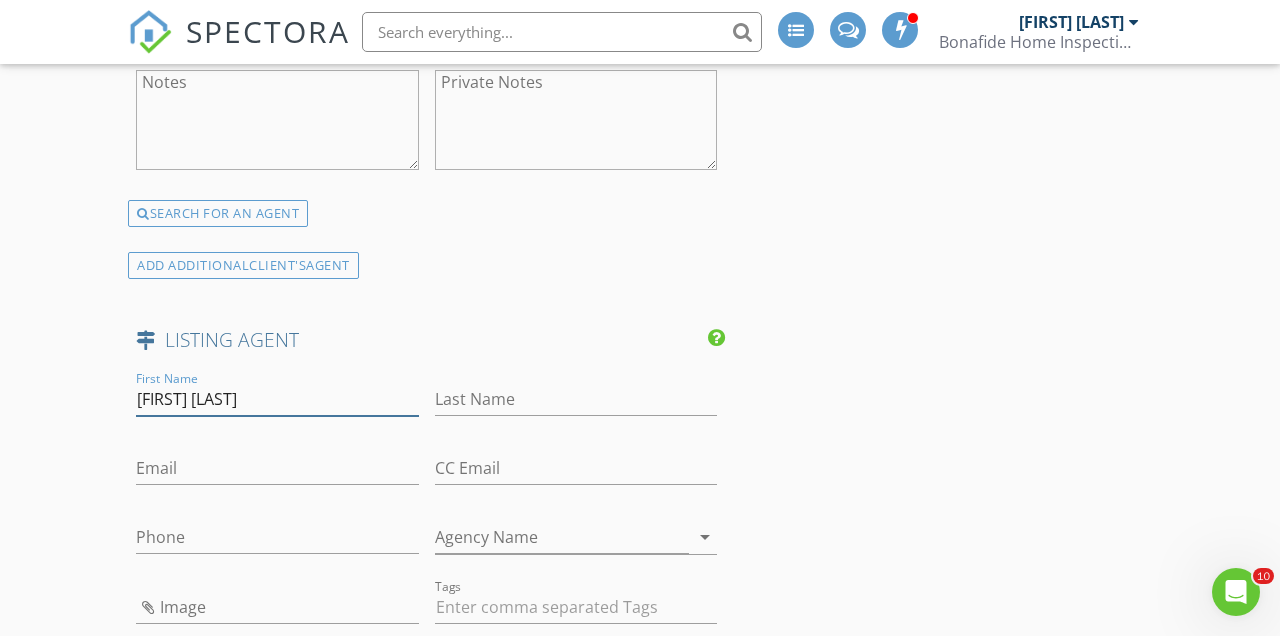 click on "[FIRST] [LAST]" at bounding box center (277, 399) 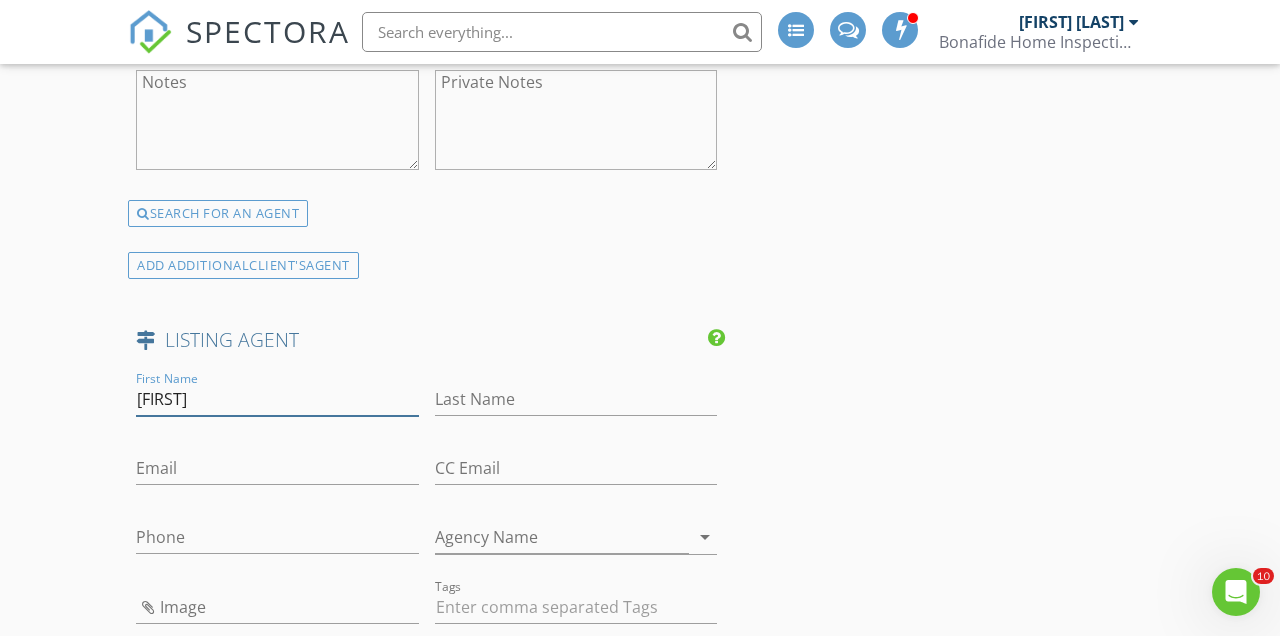 type on "Karine" 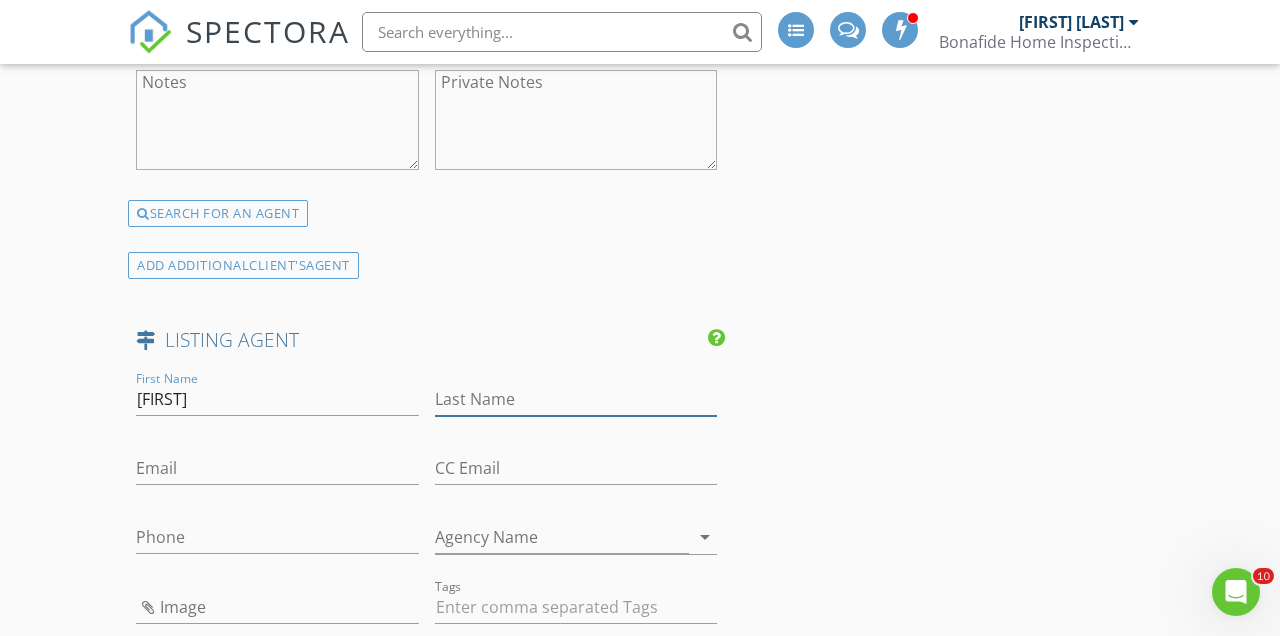 click on "Last Name" at bounding box center (576, 399) 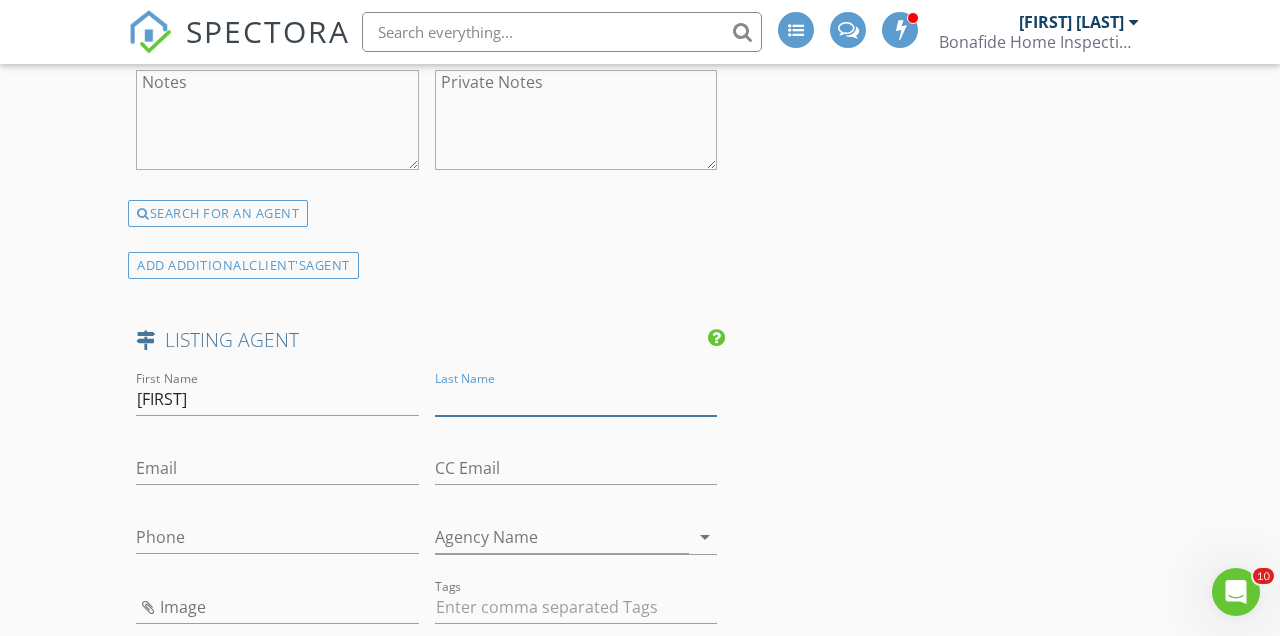 paste on "Garfield" 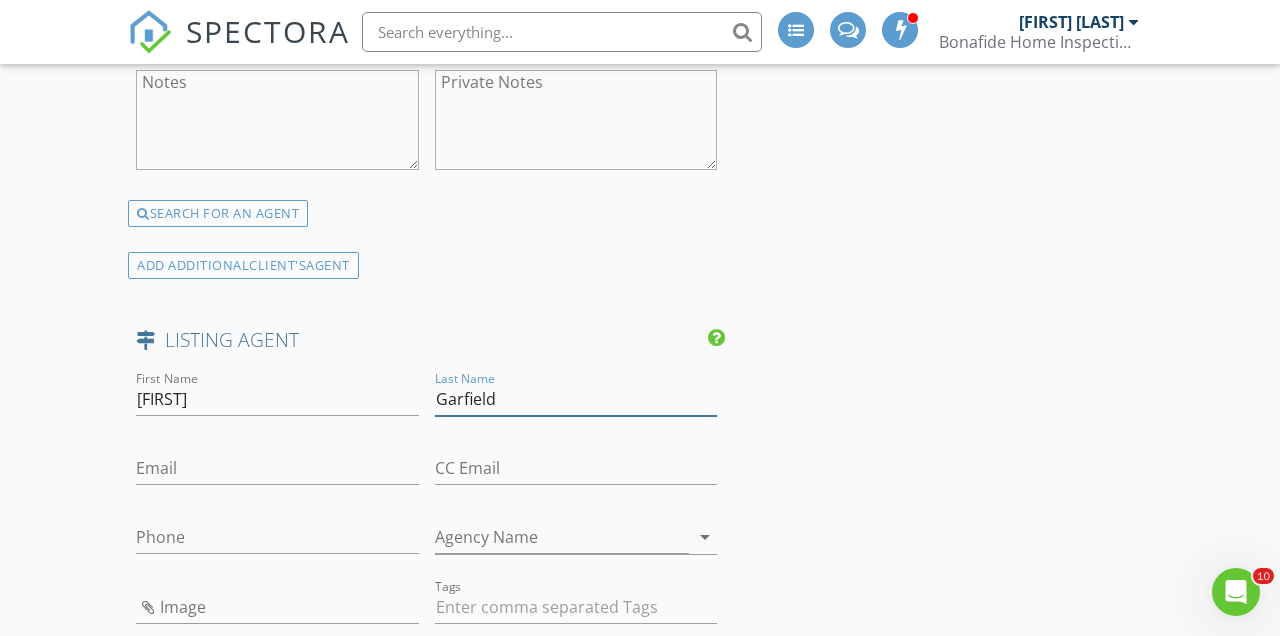 type on "Garfield" 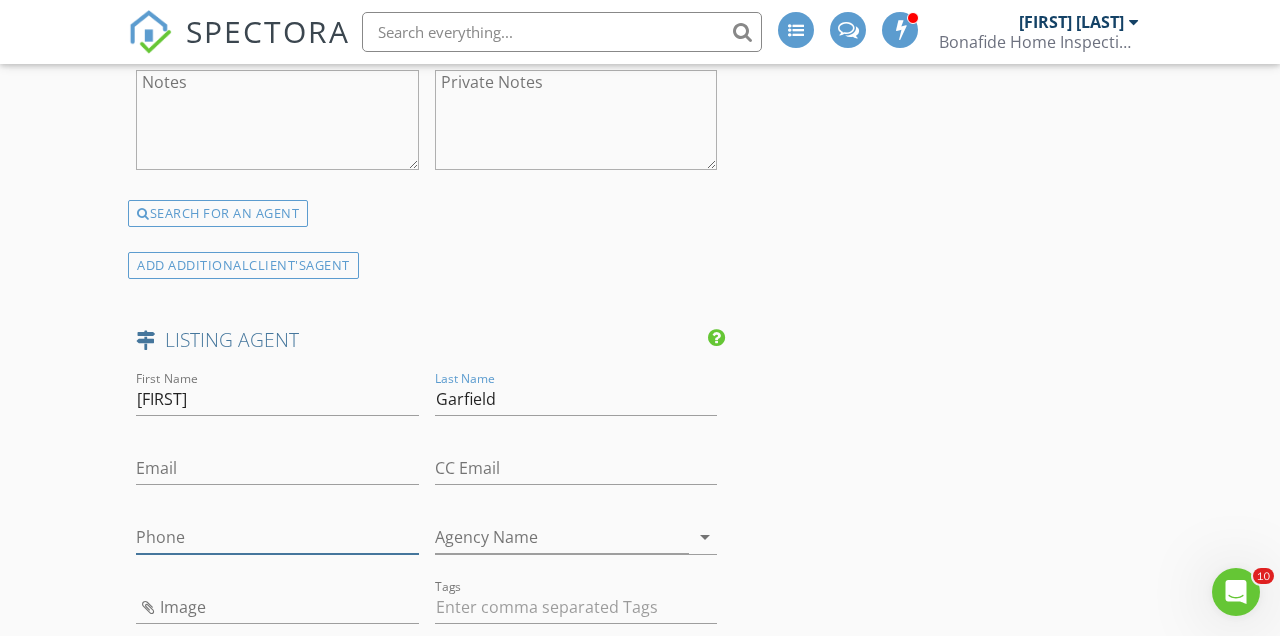 click on "Phone" at bounding box center [277, 537] 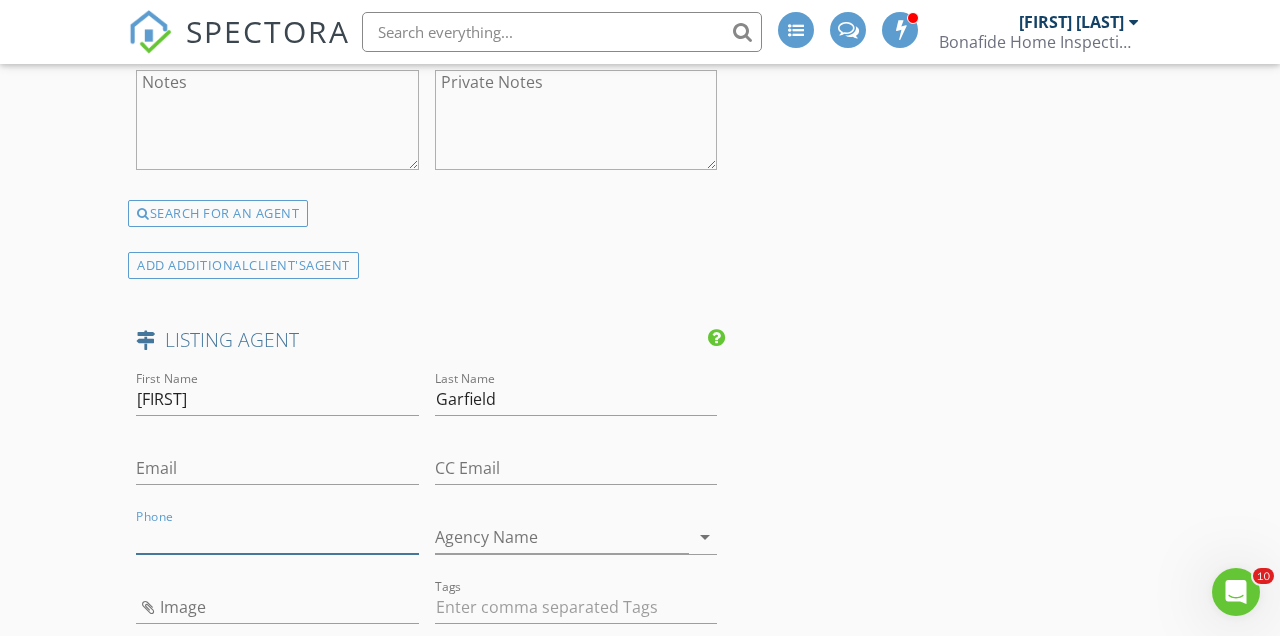 paste on "216-695-9677" 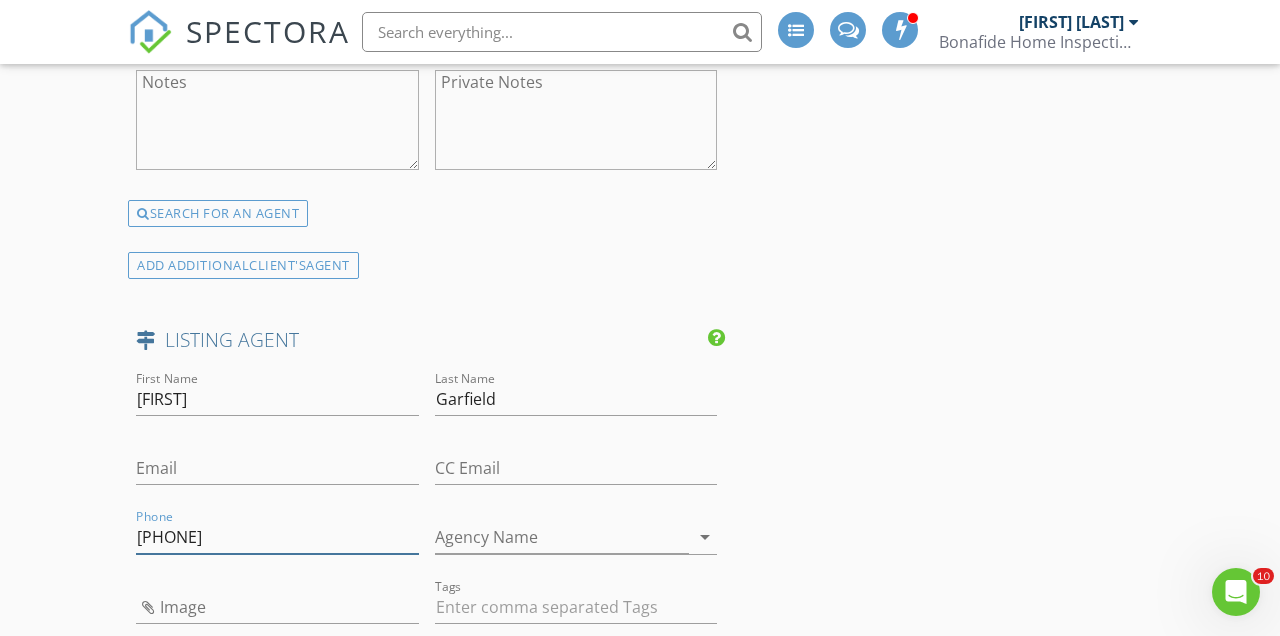 type on "216-695-9677" 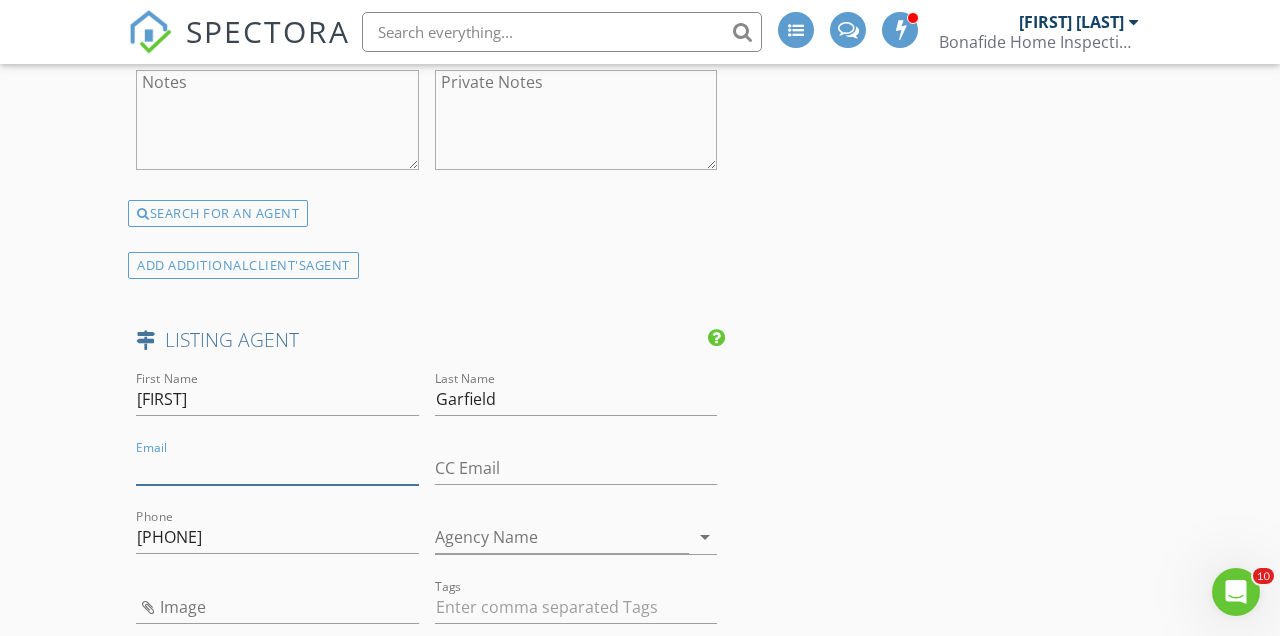 click on "Email" at bounding box center (277, 468) 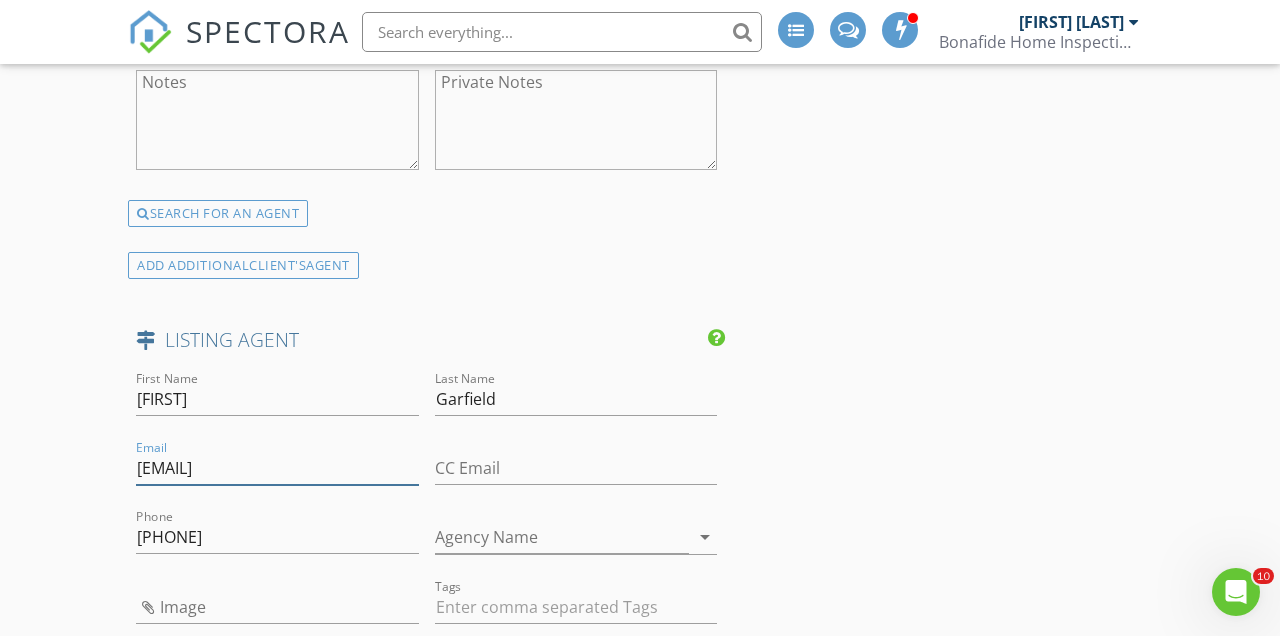 type on "karinegarfield@howardhanna.com" 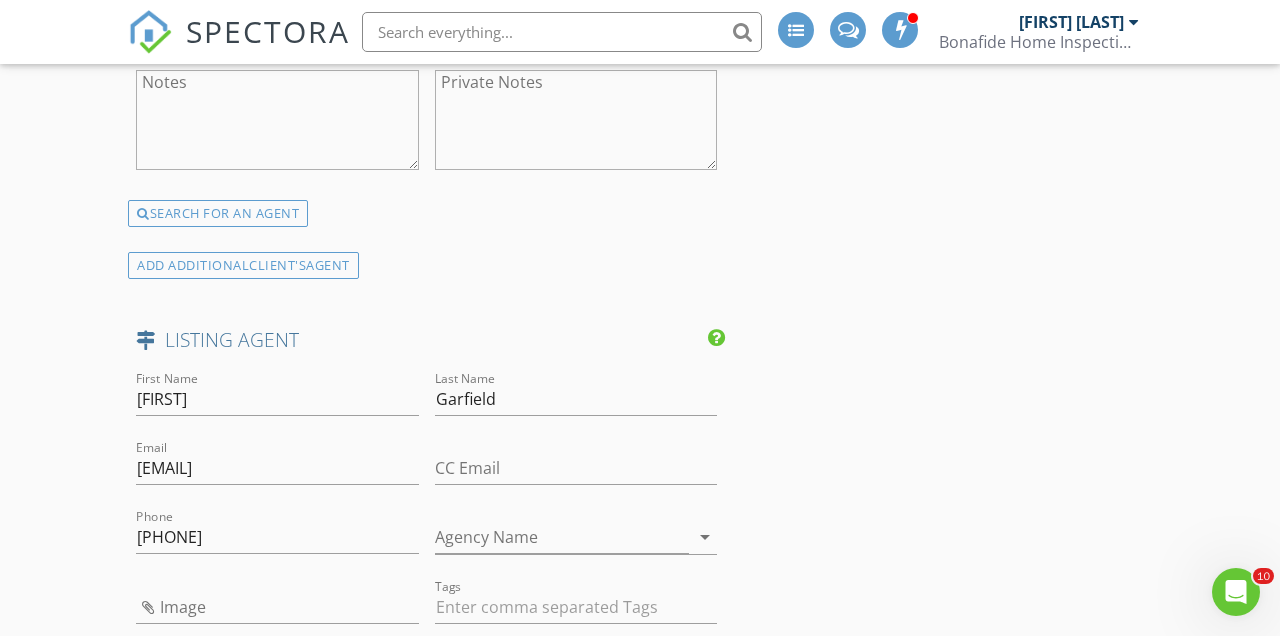 click on "New Inspection
INSPECTOR(S)
check_box   Bo Reuter   PRIMARY   check_box_outline_blank   Dan Lewis     Bo Reuter arrow_drop_down   check_box_outline_blank Bo Reuter specifically requested
Date/Time
08/07/2025 9:00 AM
Location
Address Search       Address 12027 Waywood Dr   Unit   City Twinsburg   State OH   Zip 44087   County Summit     Square Feet 2880   Year Built 1991   Foundation Basement arrow_drop_down     Bo Reuter     29.4 miles     (an hour)
client
check_box Enable Client CC email for this inspection   Client Search     check_box_outline_blank Client is a Company/Organization     First Name Seth   Last Name Lamp   Email seth.l.lamp@gmail.com   CC Email   Phone 330-413-8213         Tags         Notes   Private Notes
ADD ADDITIONAL client
SERVICES
check_box" at bounding box center (640, -380) 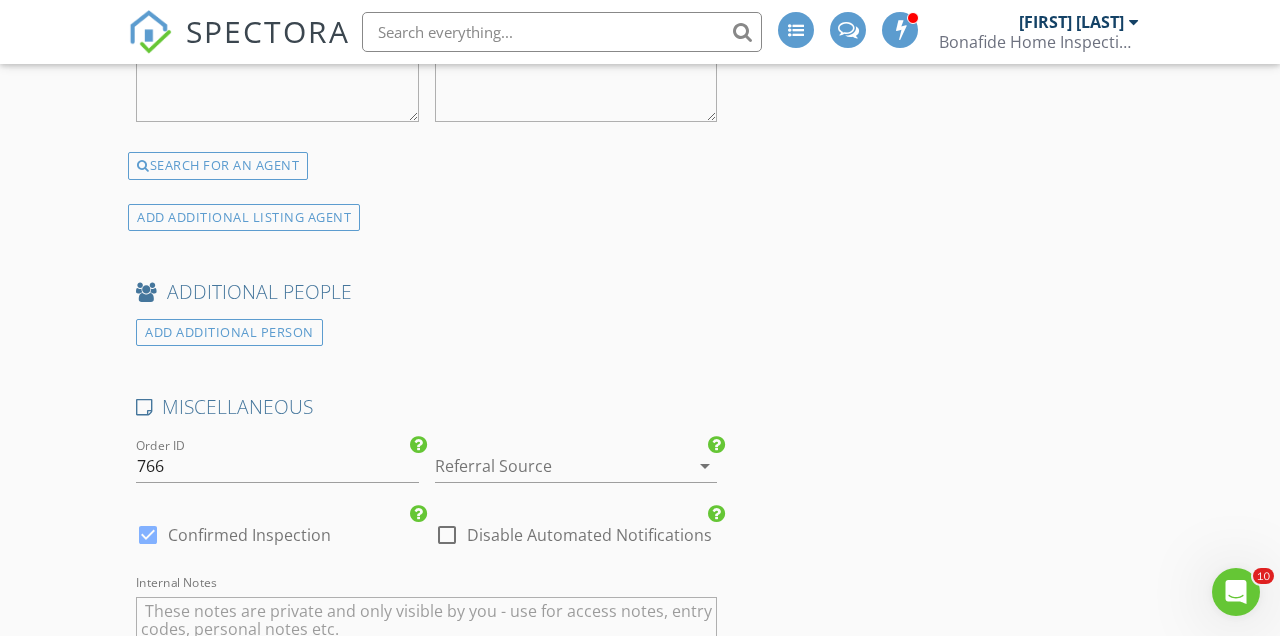 scroll, scrollTop: 3514, scrollLeft: 0, axis: vertical 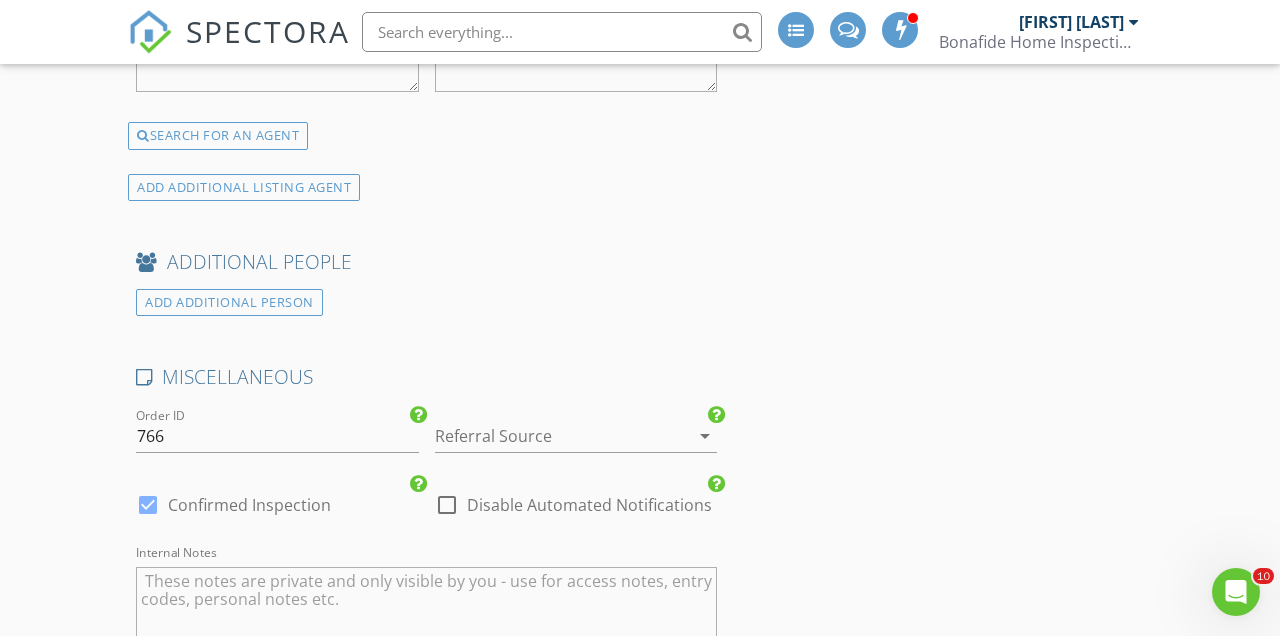 click at bounding box center [548, 436] 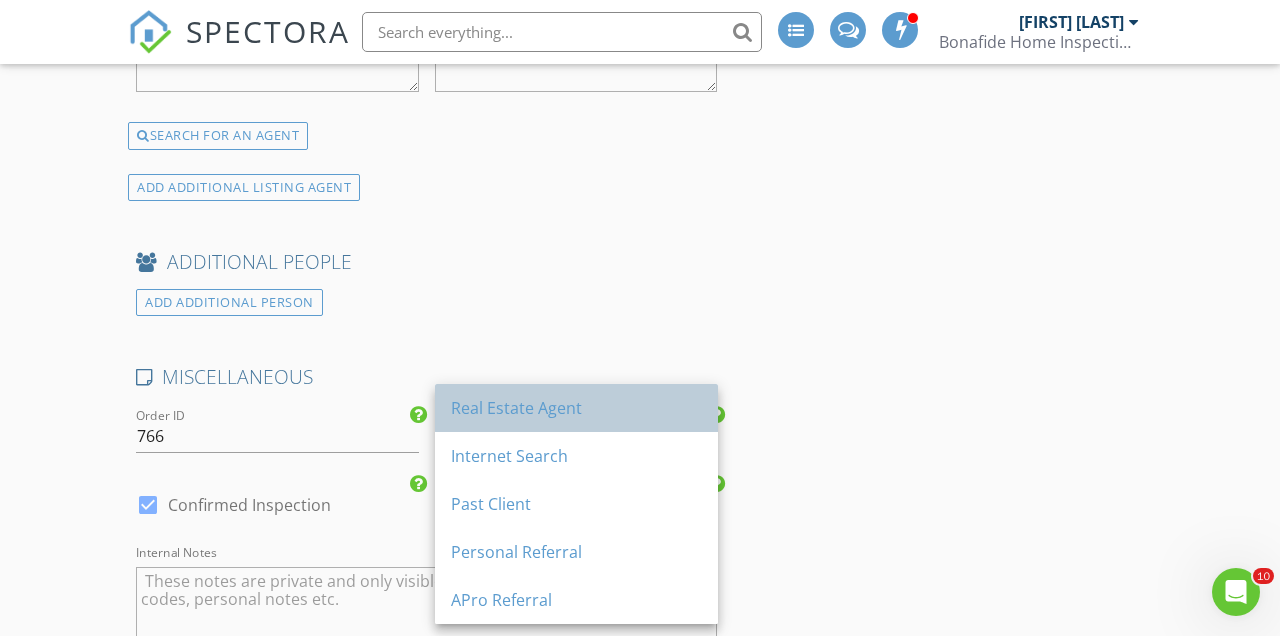 click on "Real Estate Agent" at bounding box center [576, 408] 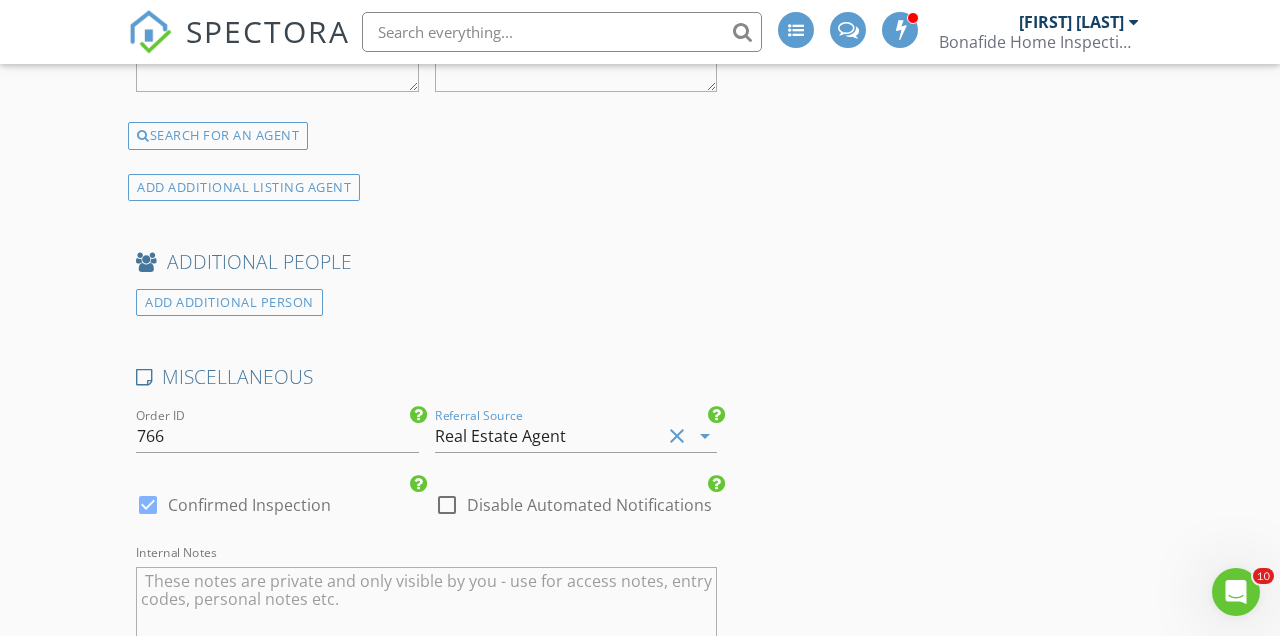 click on "New Inspection
INSPECTOR(S)
check_box   Bo Reuter   PRIMARY   check_box_outline_blank   Dan Lewis     Bo Reuter arrow_drop_down   check_box_outline_blank Bo Reuter specifically requested
Date/Time
08/07/2025 9:00 AM
Location
Address Search       Address 12027 Waywood Dr   Unit   City Twinsburg   State OH   Zip 44087   County Summit     Square Feet 2880   Year Built 1991   Foundation Basement arrow_drop_down     Bo Reuter     29.4 miles     (an hour)
client
check_box Enable Client CC email for this inspection   Client Search     check_box_outline_blank Client is a Company/Organization     First Name Seth   Last Name Lamp   Email seth.l.lamp@gmail.com   CC Email   Phone 330-413-8213         Tags         Notes   Private Notes
ADD ADDITIONAL client
SERVICES
check_box" at bounding box center (640, -1058) 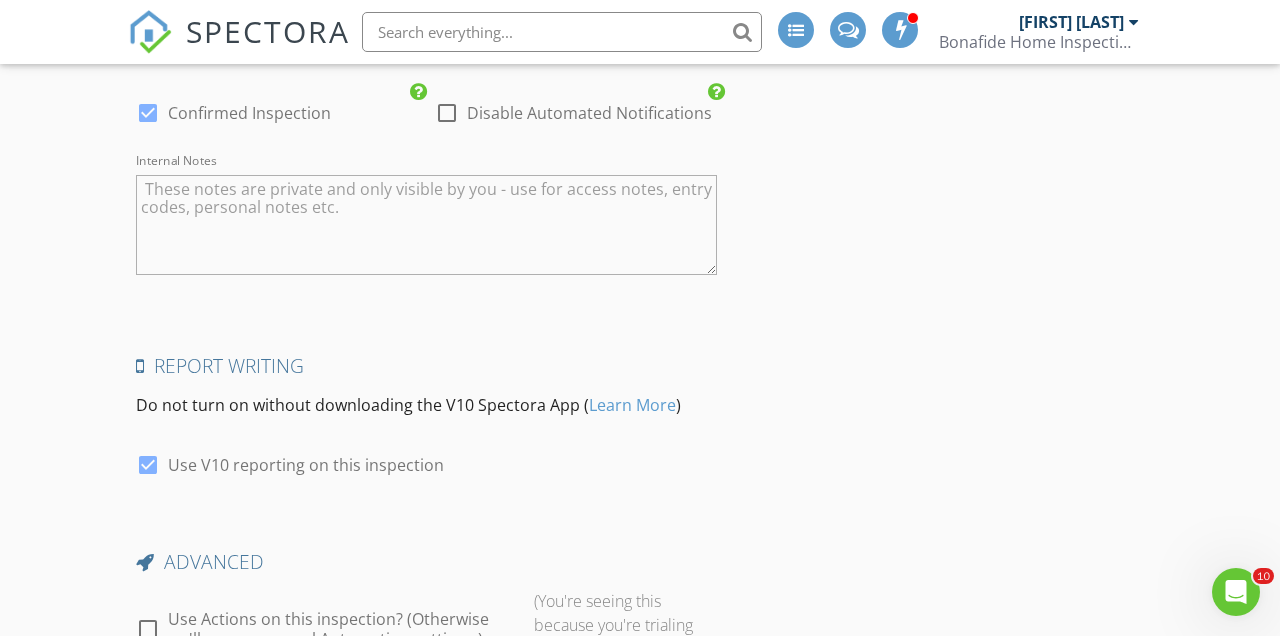 scroll, scrollTop: 4119, scrollLeft: 0, axis: vertical 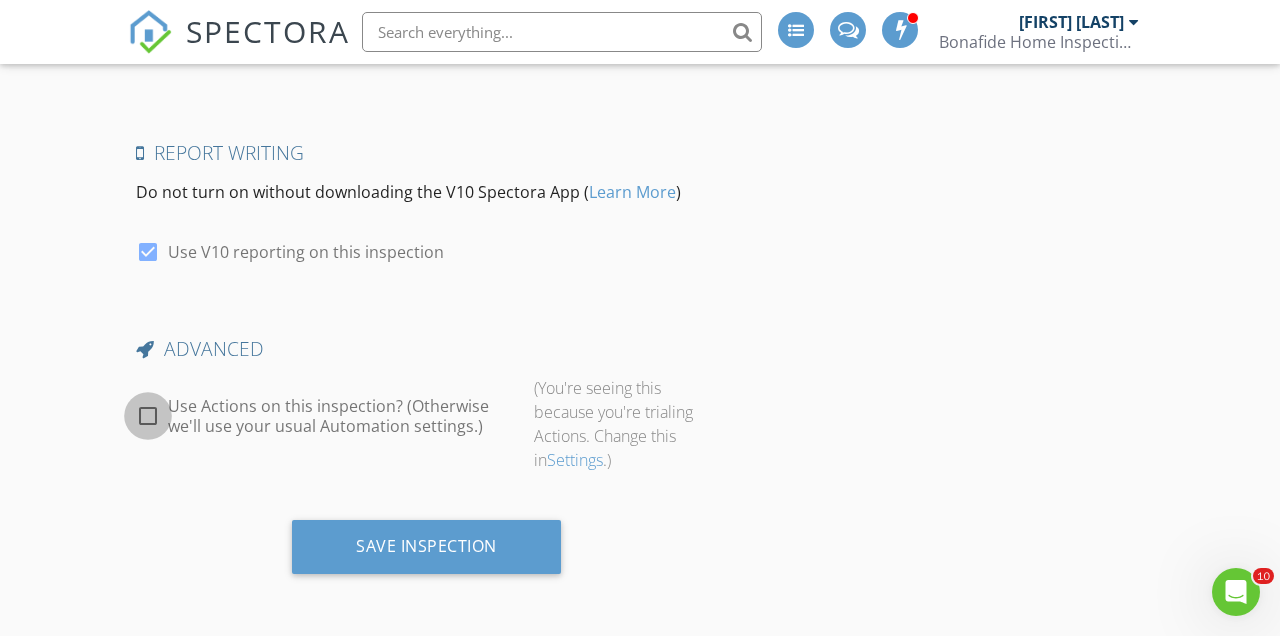 click at bounding box center [148, 416] 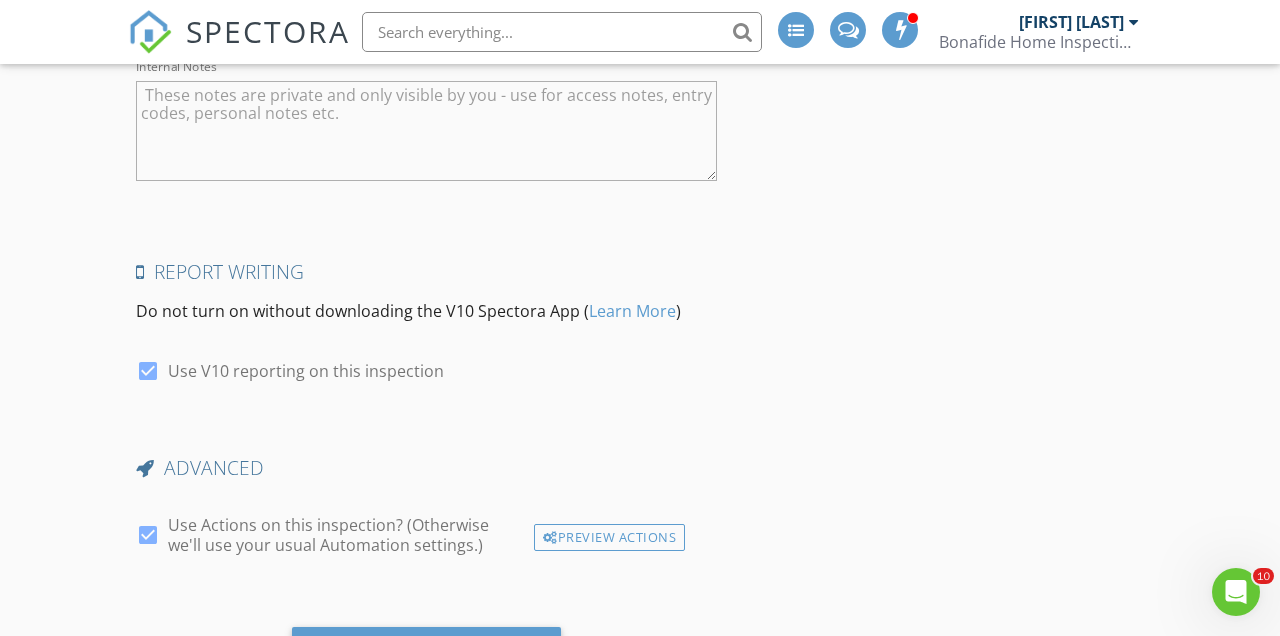 scroll, scrollTop: 4107, scrollLeft: 0, axis: vertical 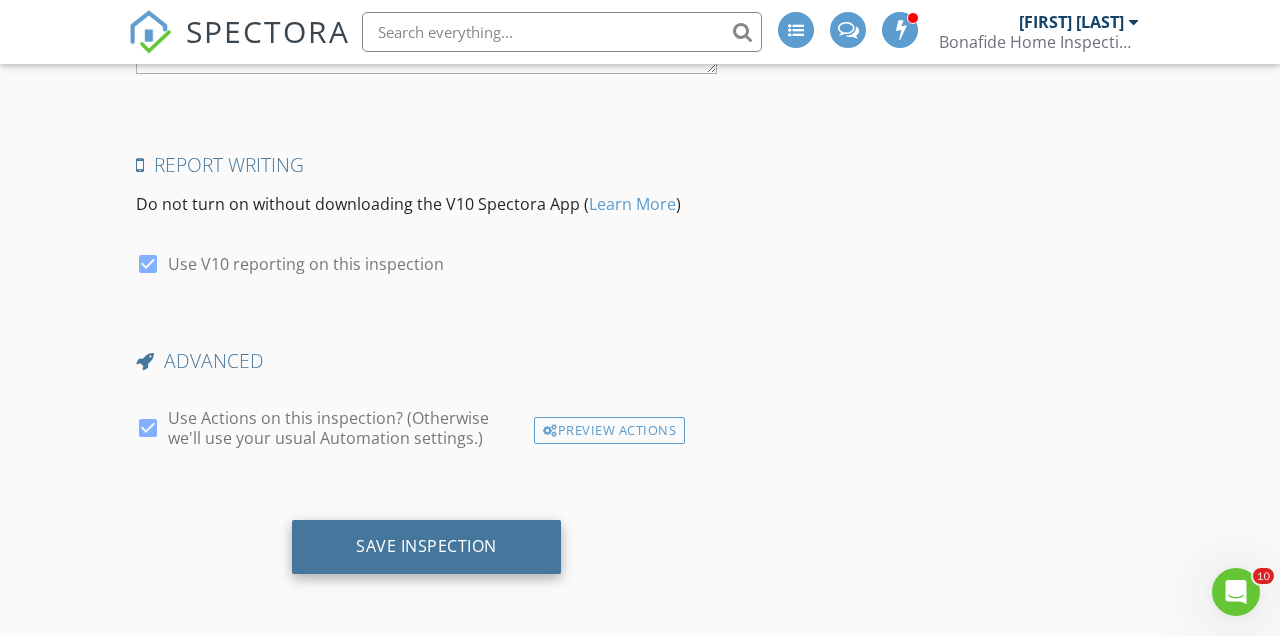 click on "Save Inspection" at bounding box center (426, 546) 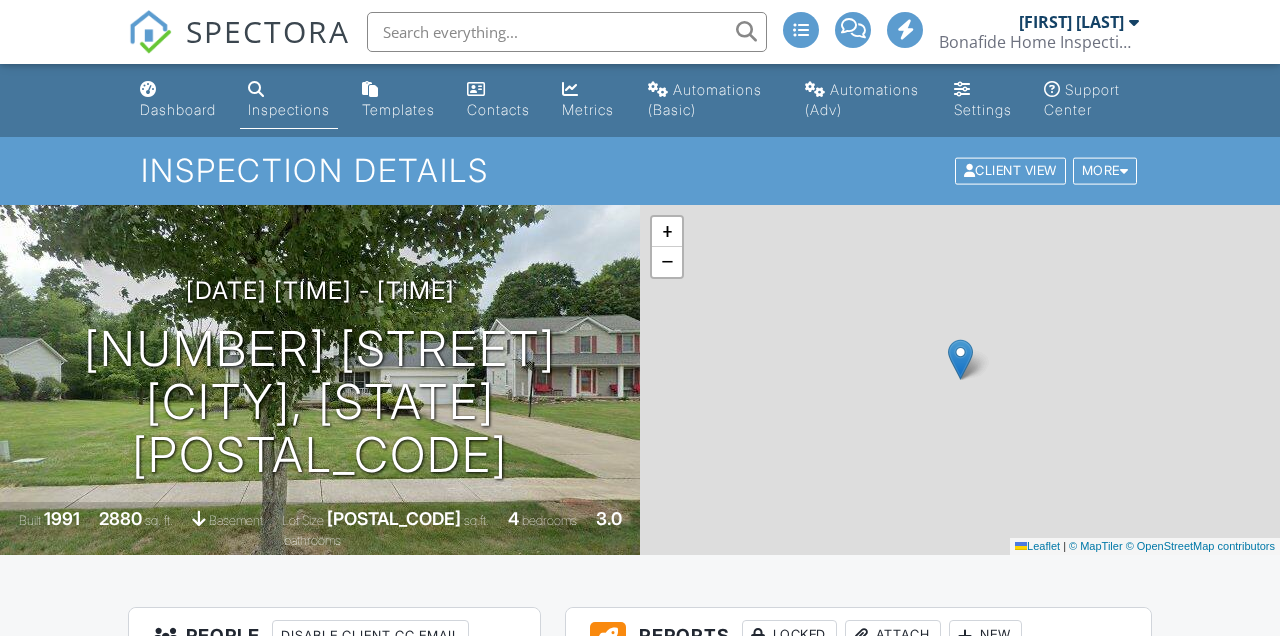 scroll, scrollTop: 0, scrollLeft: 0, axis: both 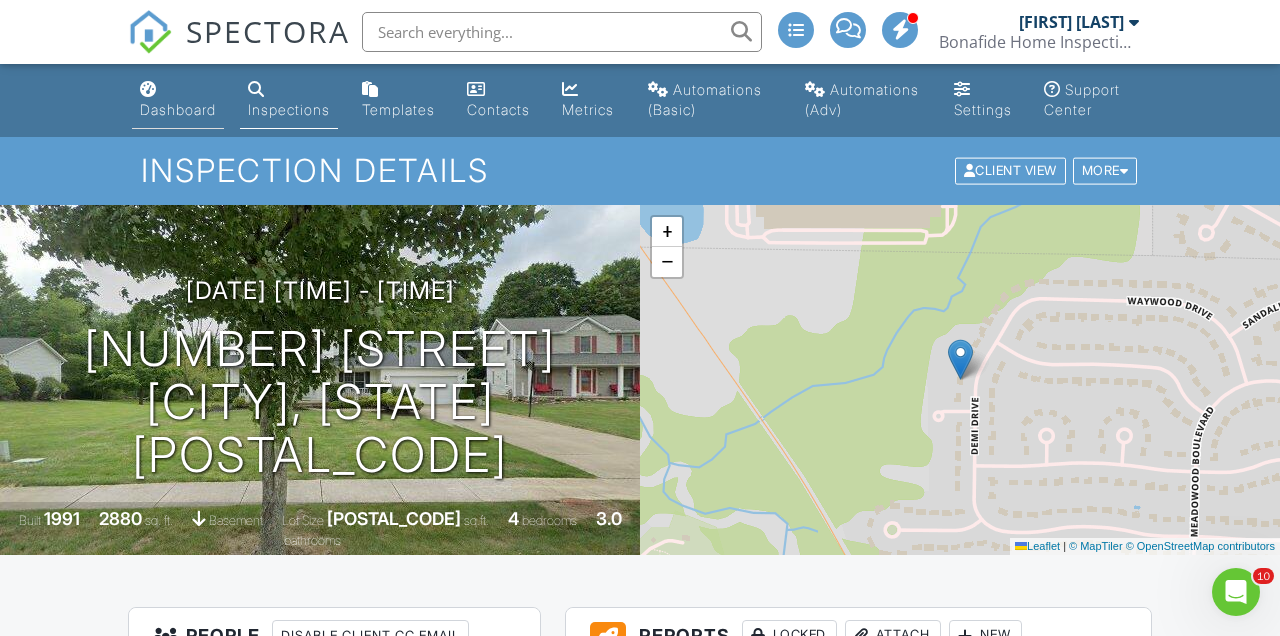 click on "Dashboard" at bounding box center (178, 109) 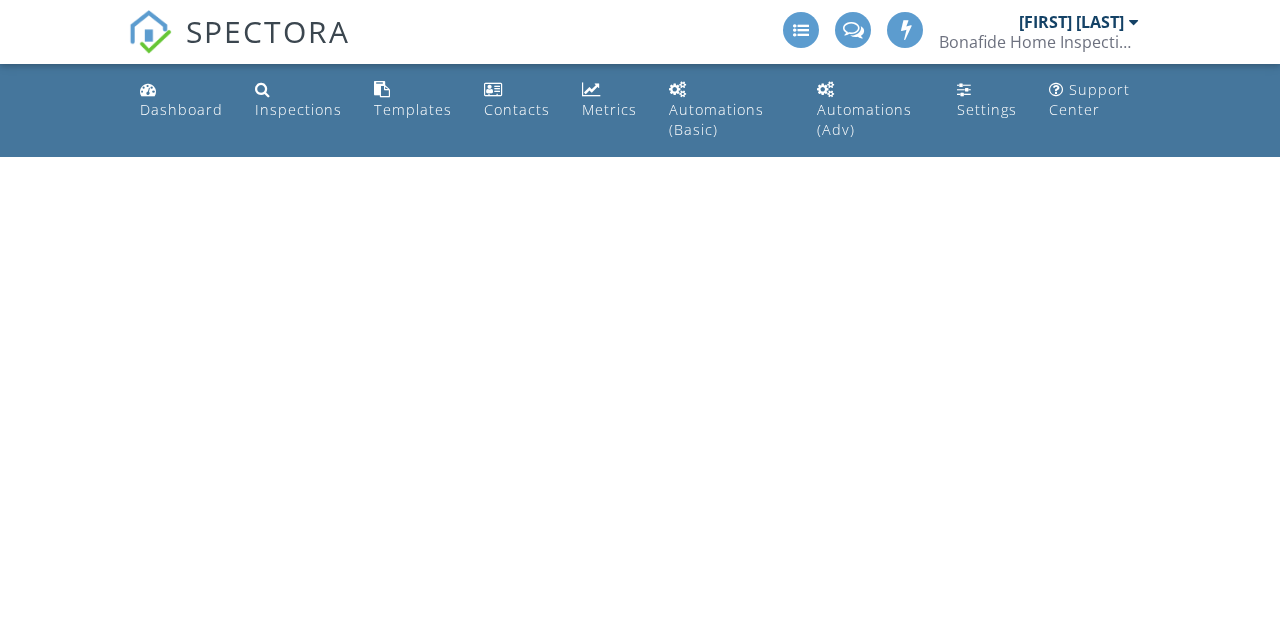 scroll, scrollTop: 0, scrollLeft: 0, axis: both 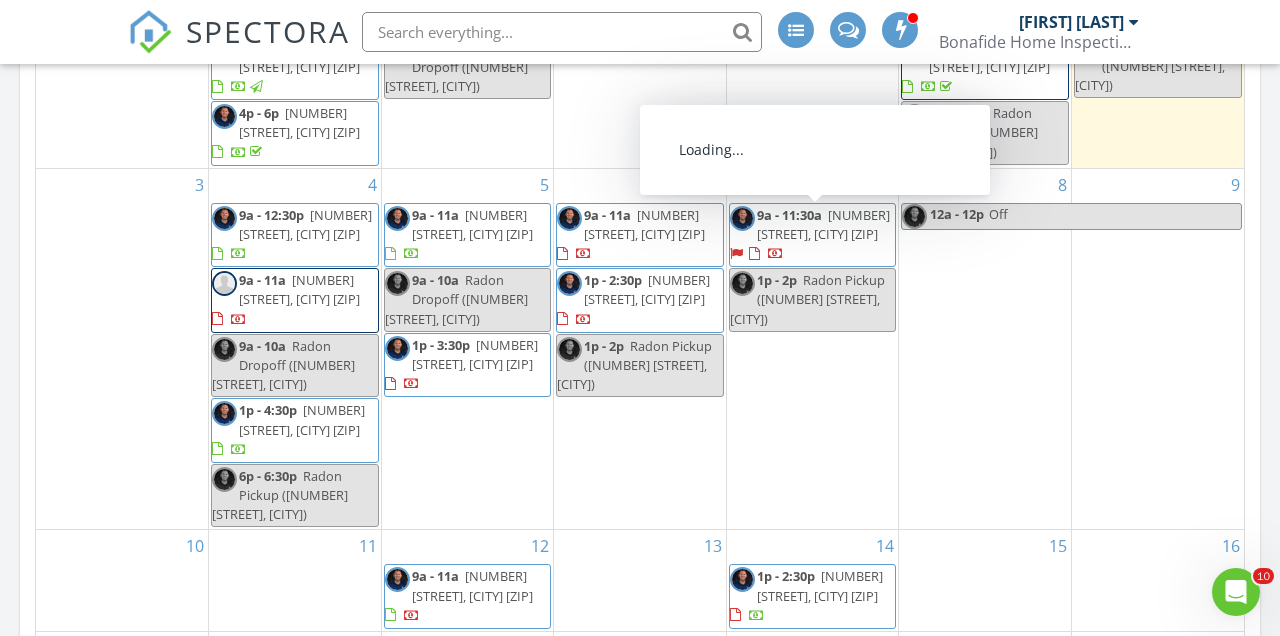 click on "[NUMBER] [STREET], [CITY] [ZIP]" at bounding box center (823, 224) 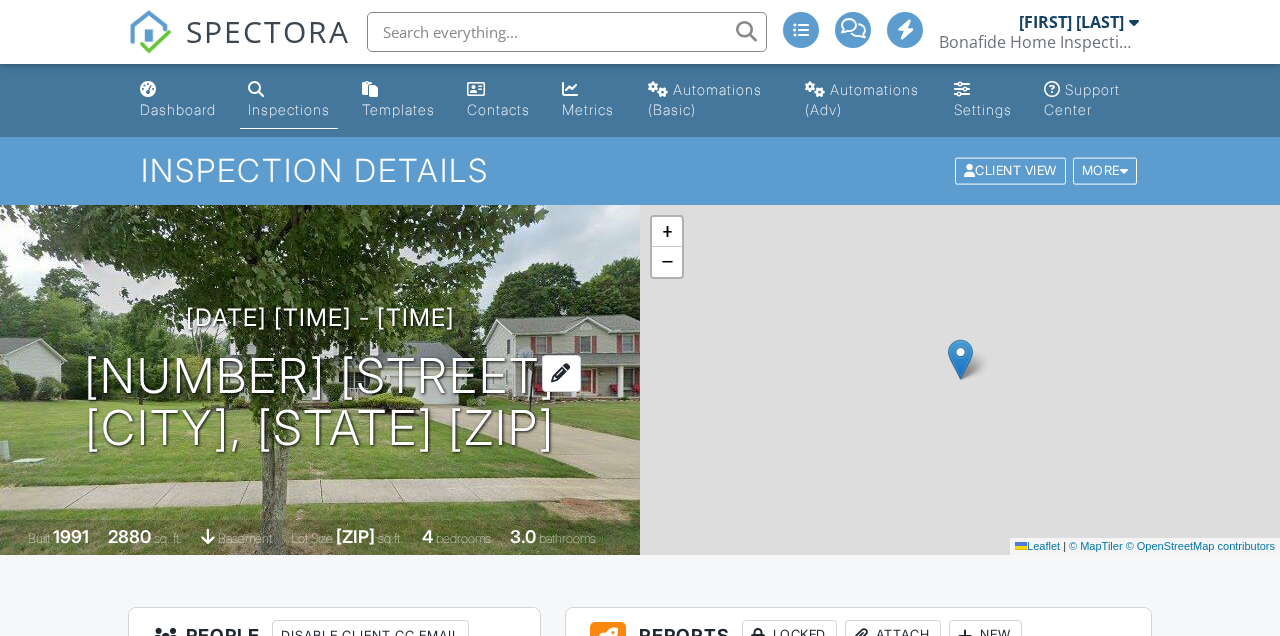scroll, scrollTop: 0, scrollLeft: 0, axis: both 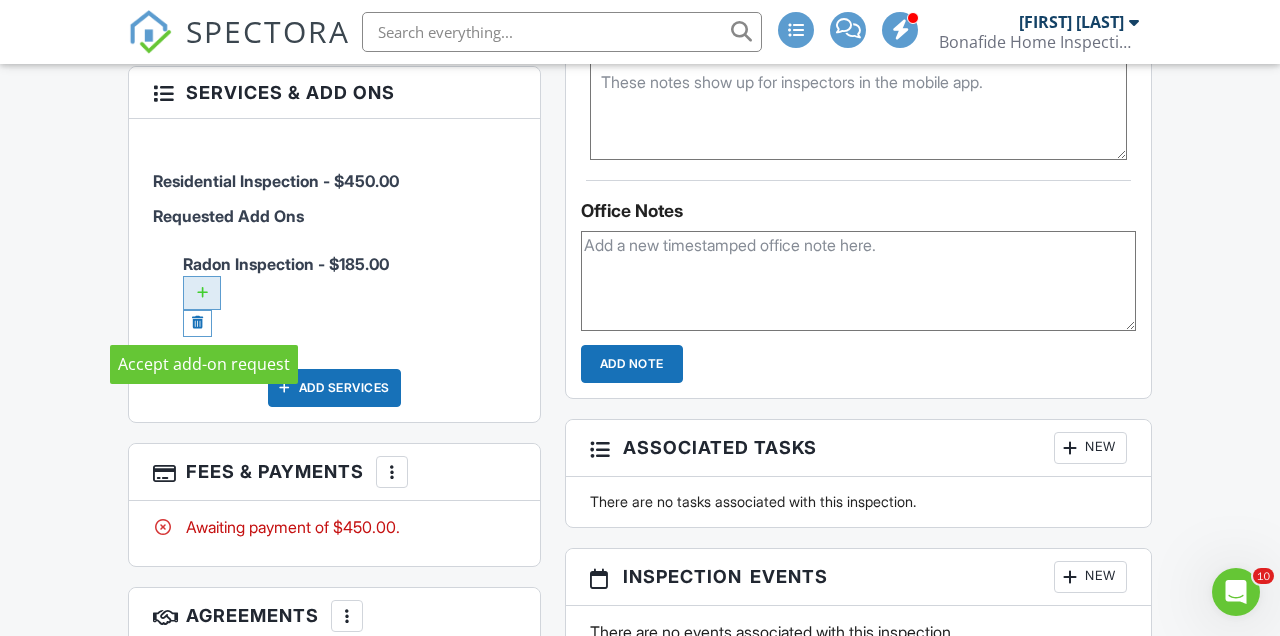 click at bounding box center (202, 293) 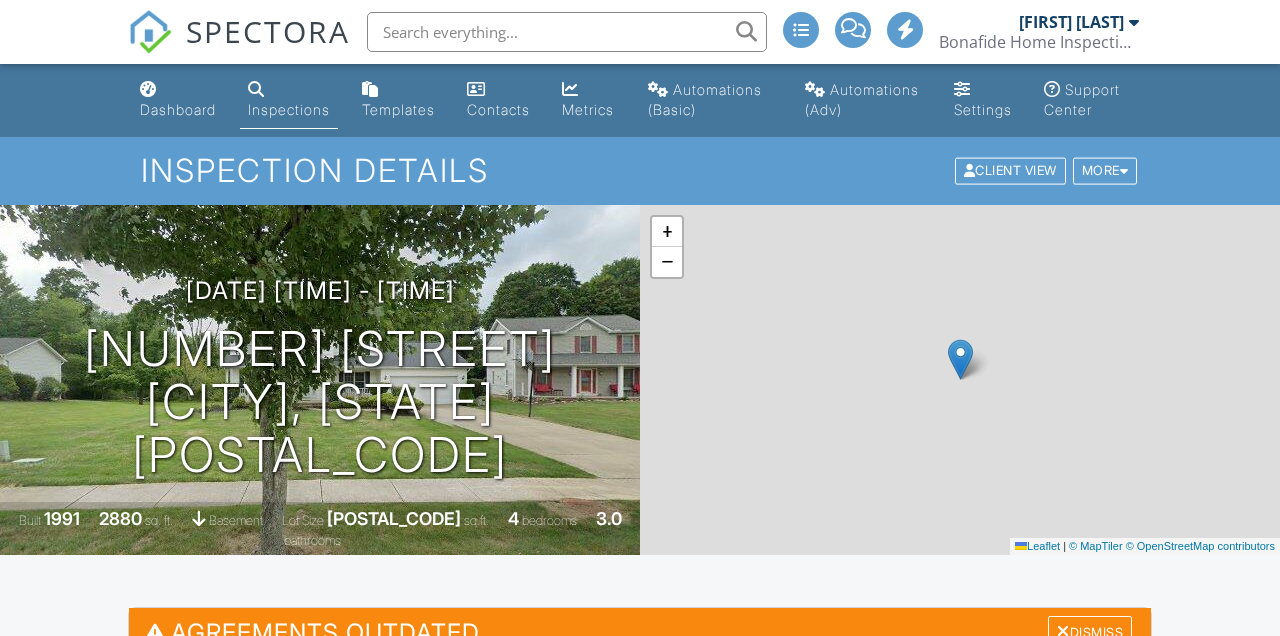 scroll, scrollTop: 1437, scrollLeft: 0, axis: vertical 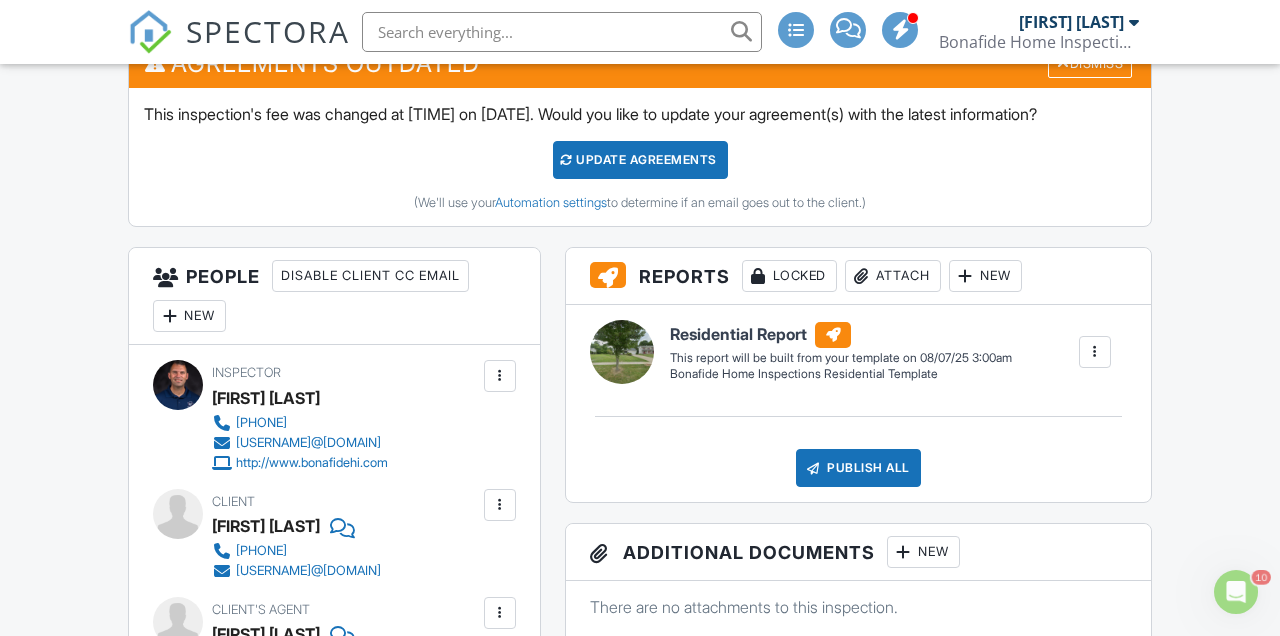 click on "Update Agreements" at bounding box center [640, 160] 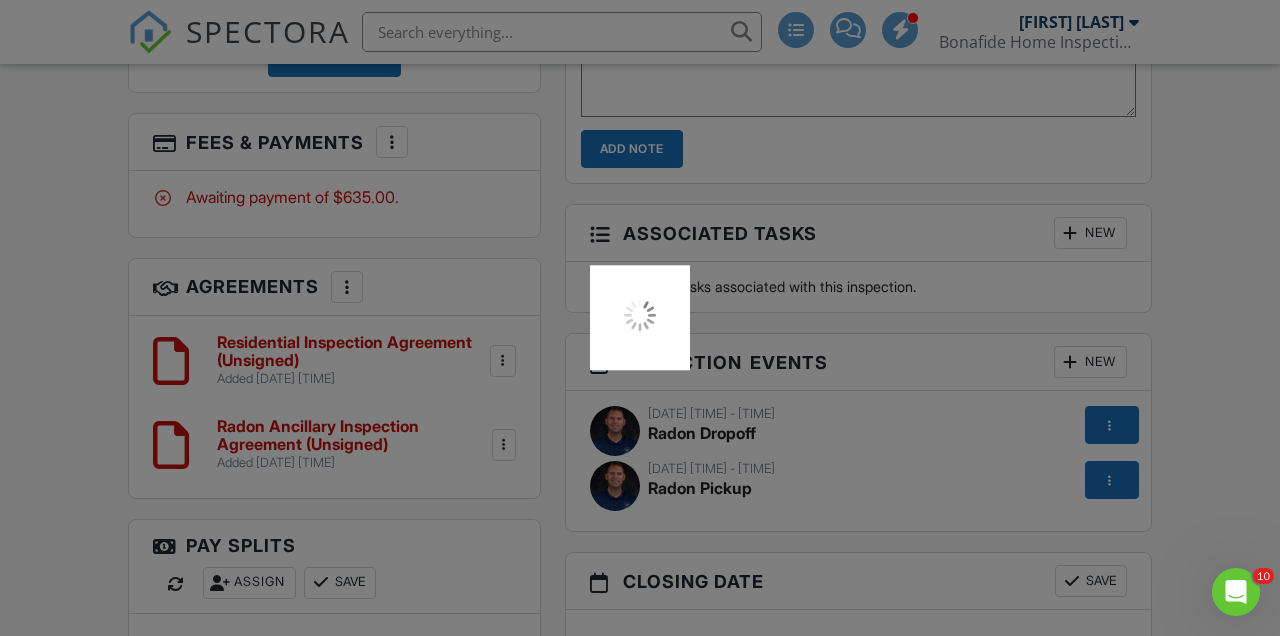 scroll, scrollTop: 1949, scrollLeft: 0, axis: vertical 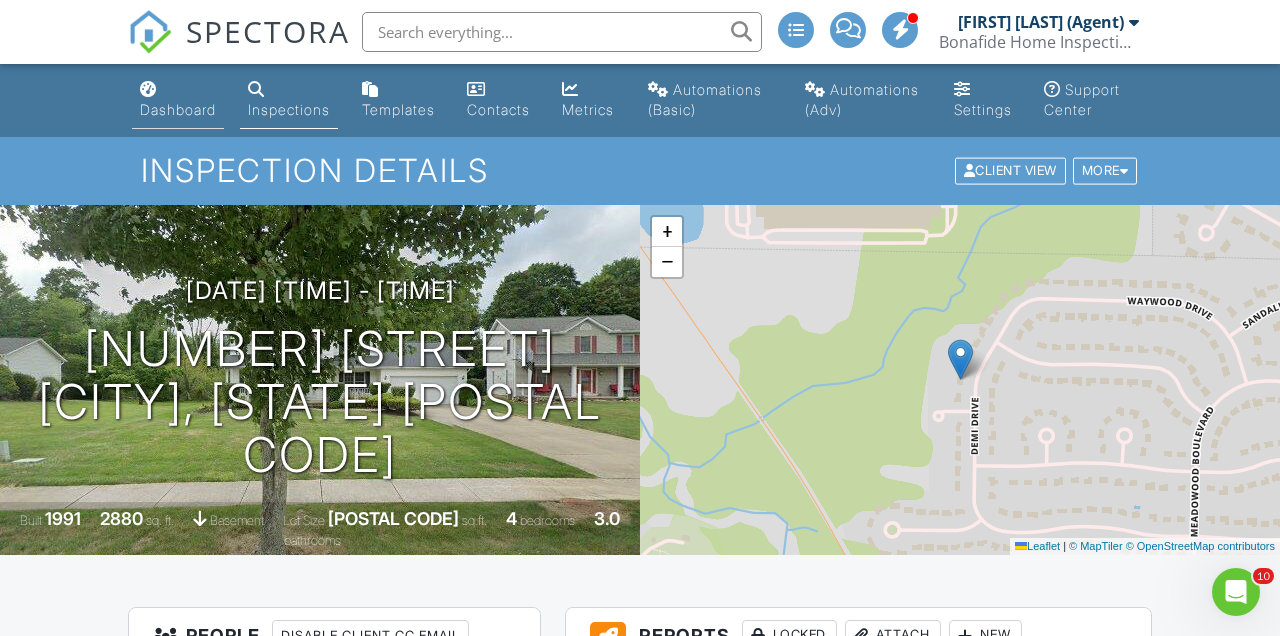 click on "Dashboard" at bounding box center [178, 109] 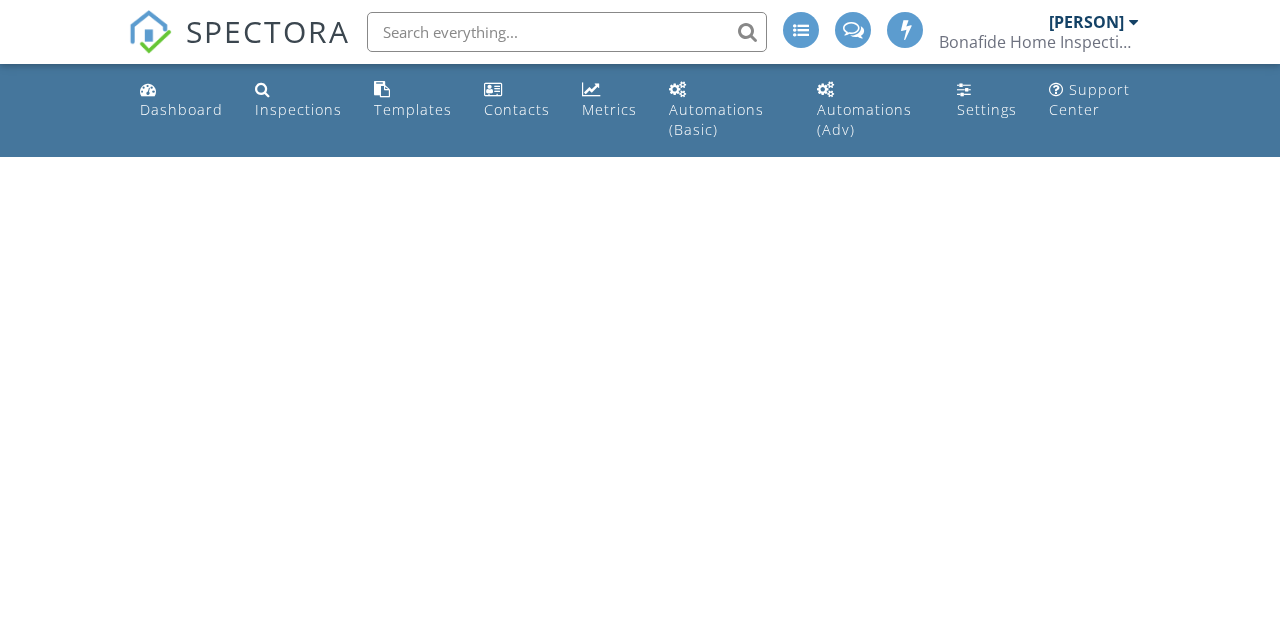 scroll, scrollTop: 0, scrollLeft: 0, axis: both 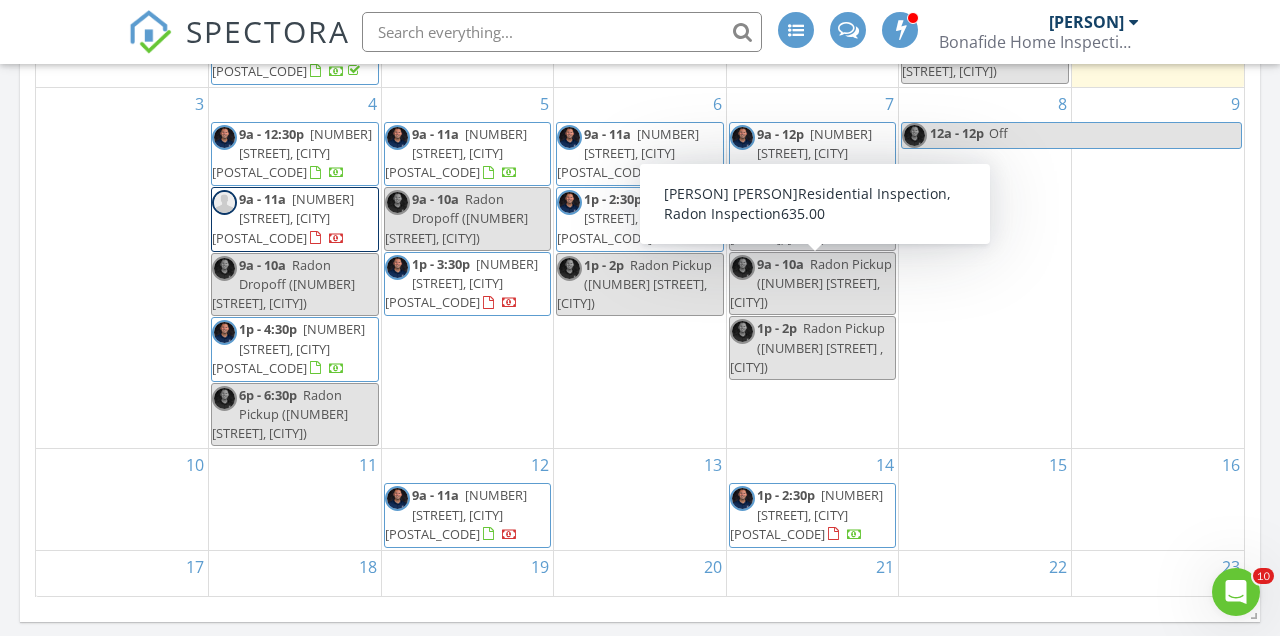 click on "Radon Pickup ([NUMBER] [STREET], [CITY])" at bounding box center [811, 283] 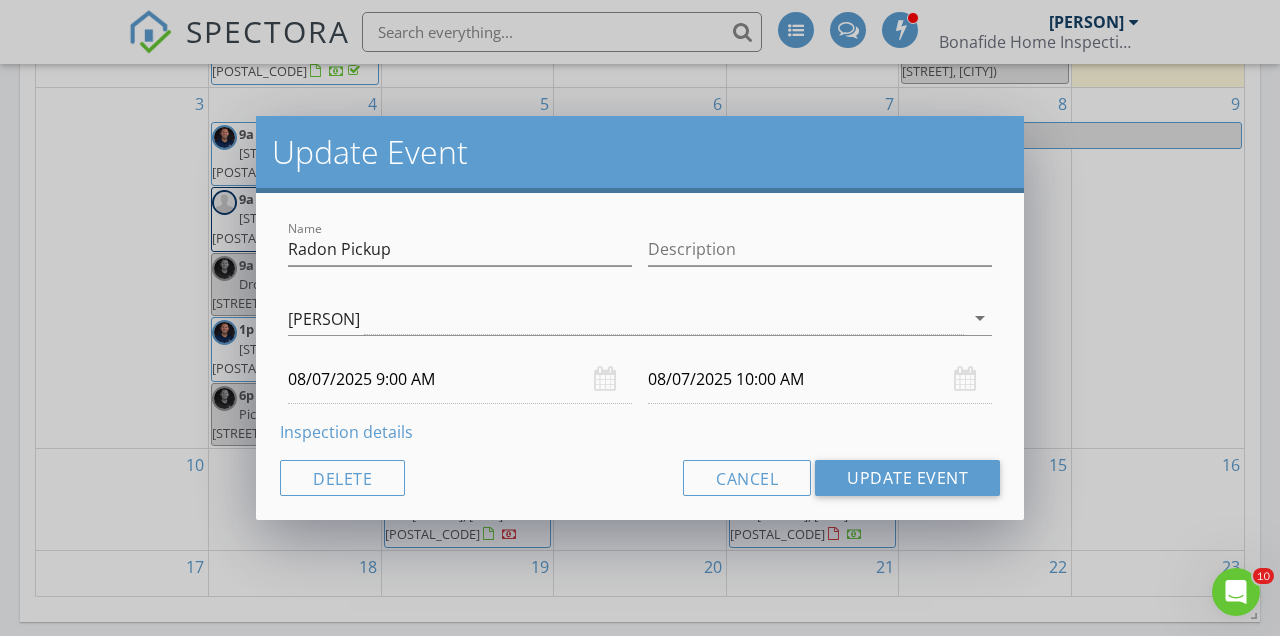 click on "08/07/2025 9:00 AM" at bounding box center [460, 379] 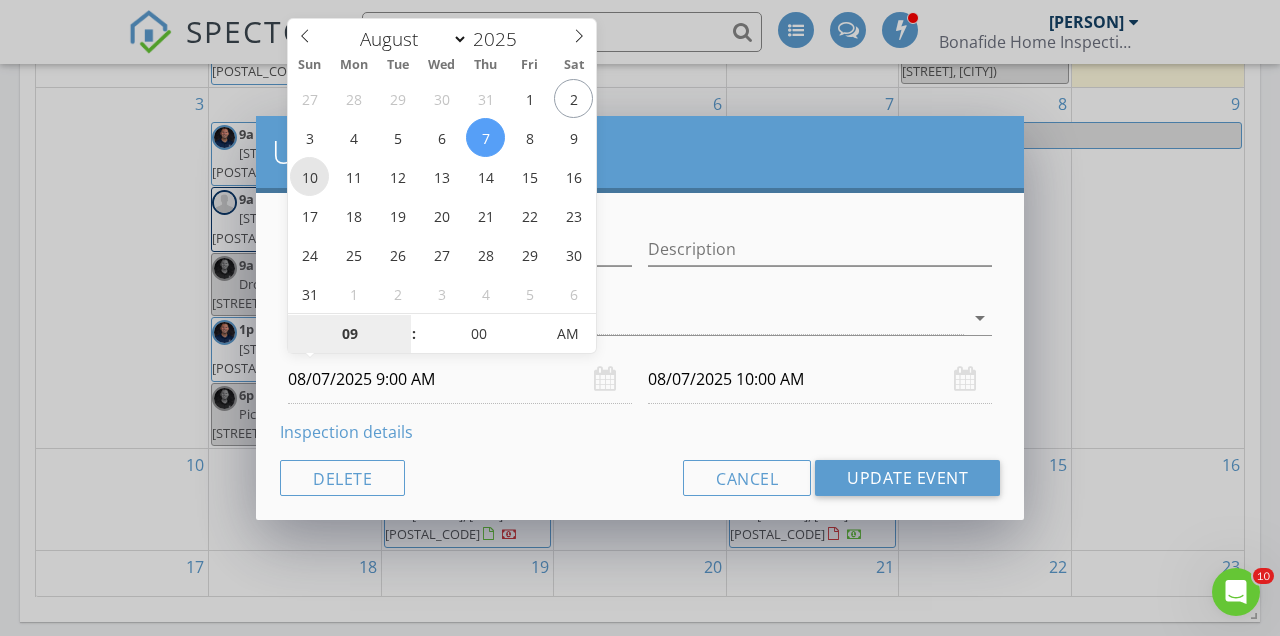 type on "08/10/2025 9:00 AM" 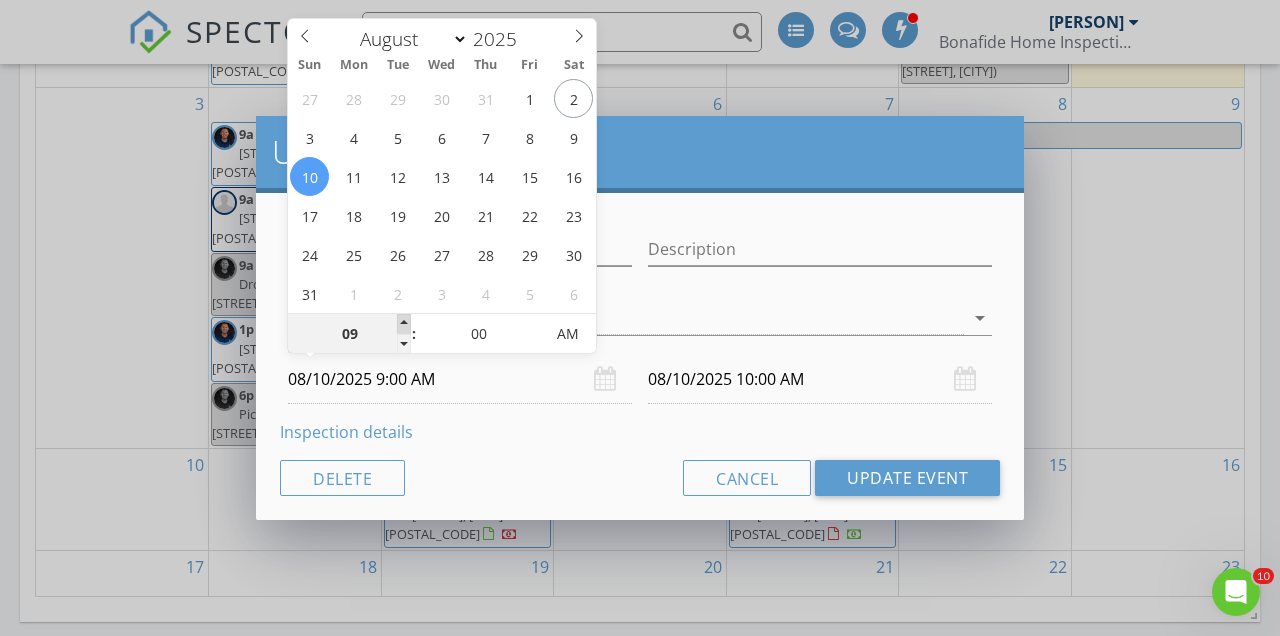 type on "10" 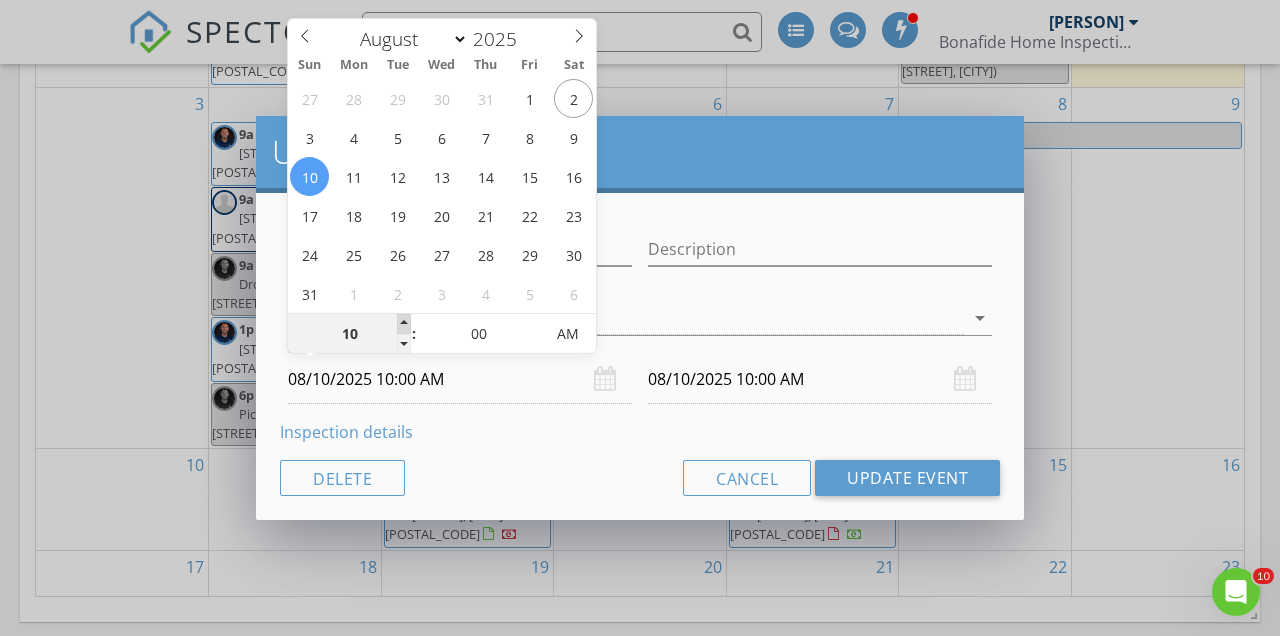 click at bounding box center (404, 324) 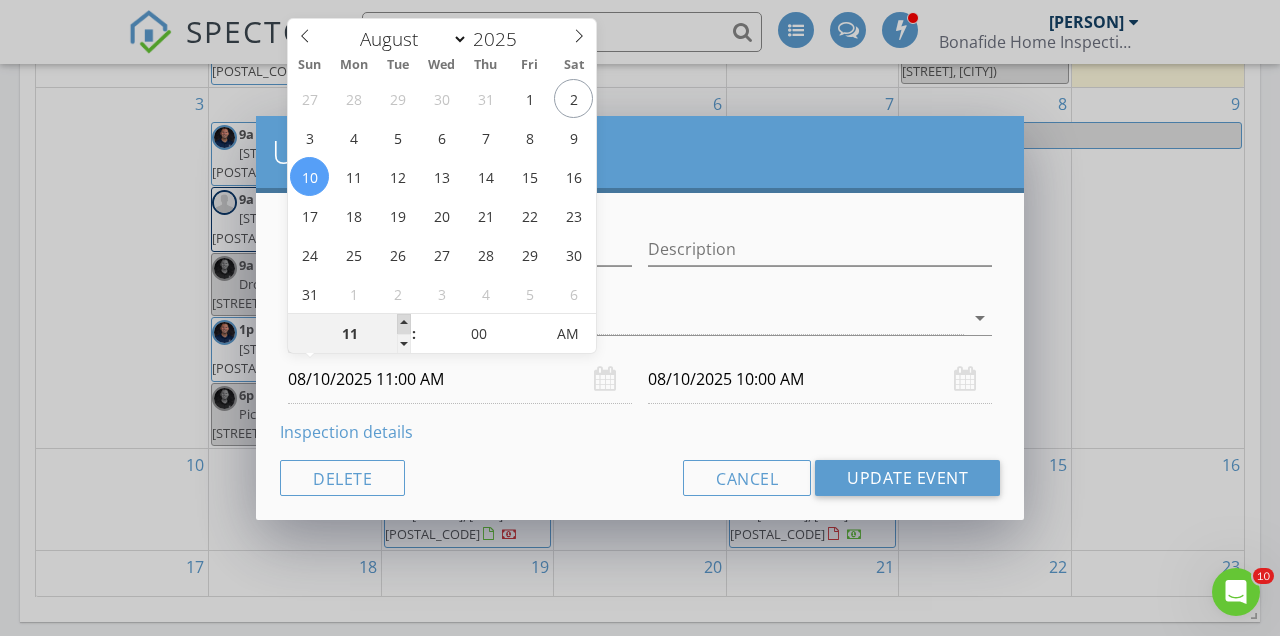 click at bounding box center [404, 324] 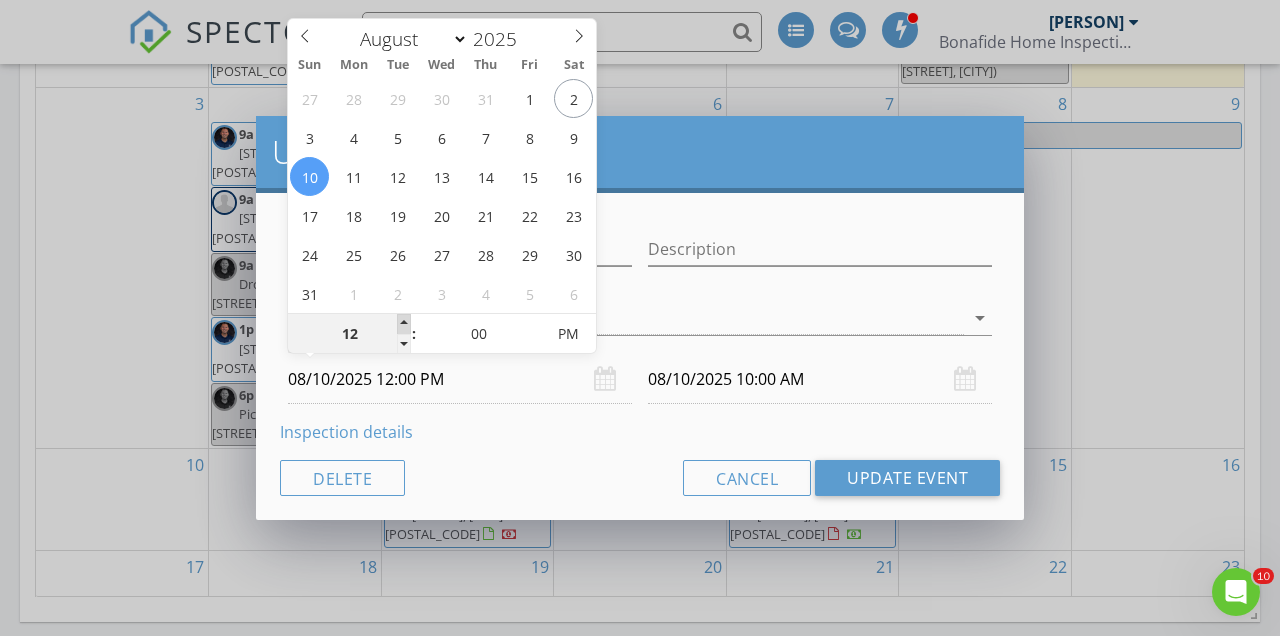 click at bounding box center (404, 324) 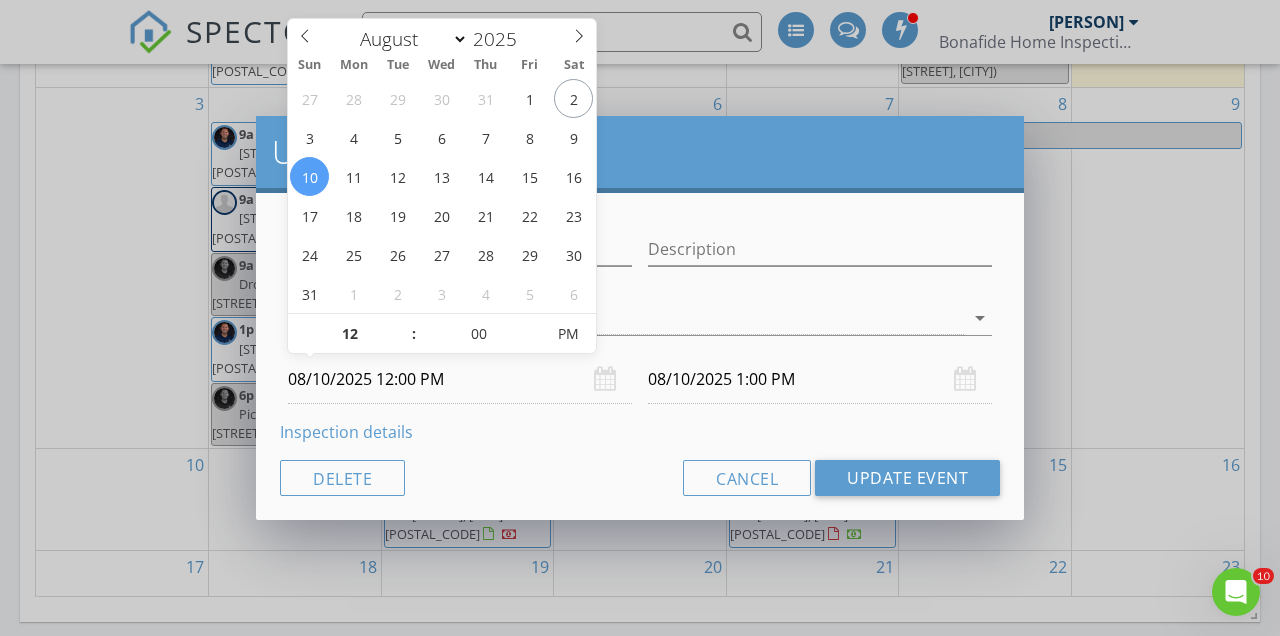 click on "Cancel   Update Event" at bounding box center [640, 478] 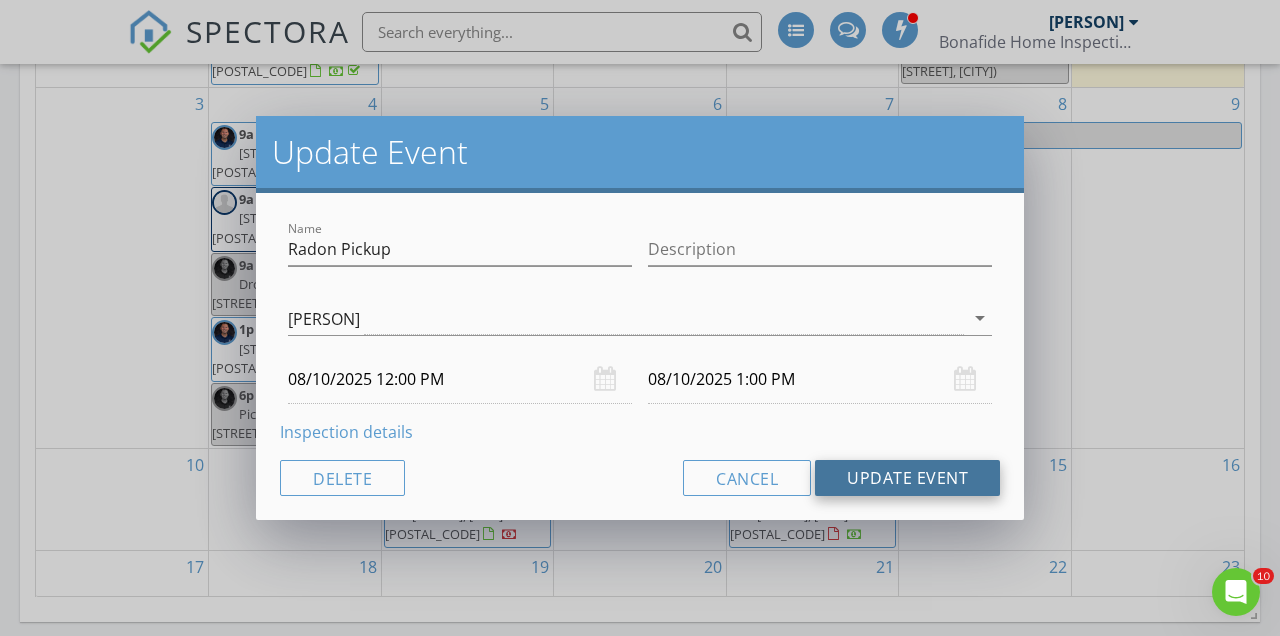 click on "Update Event" at bounding box center [907, 478] 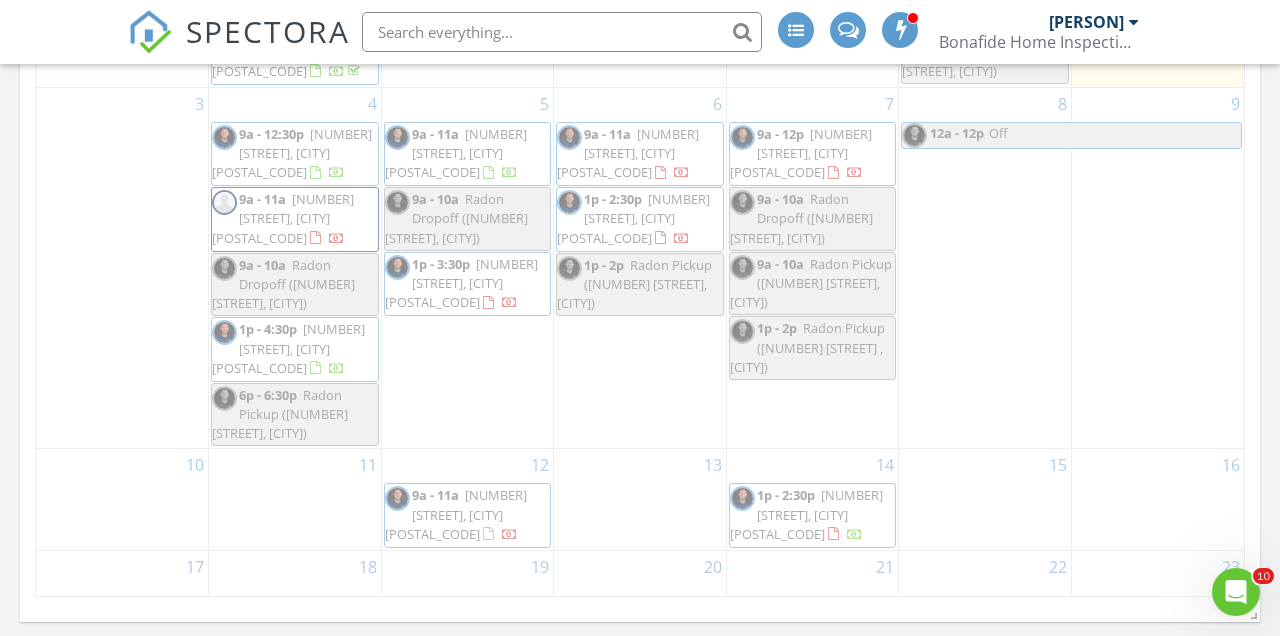 scroll, scrollTop: 1367, scrollLeft: 0, axis: vertical 